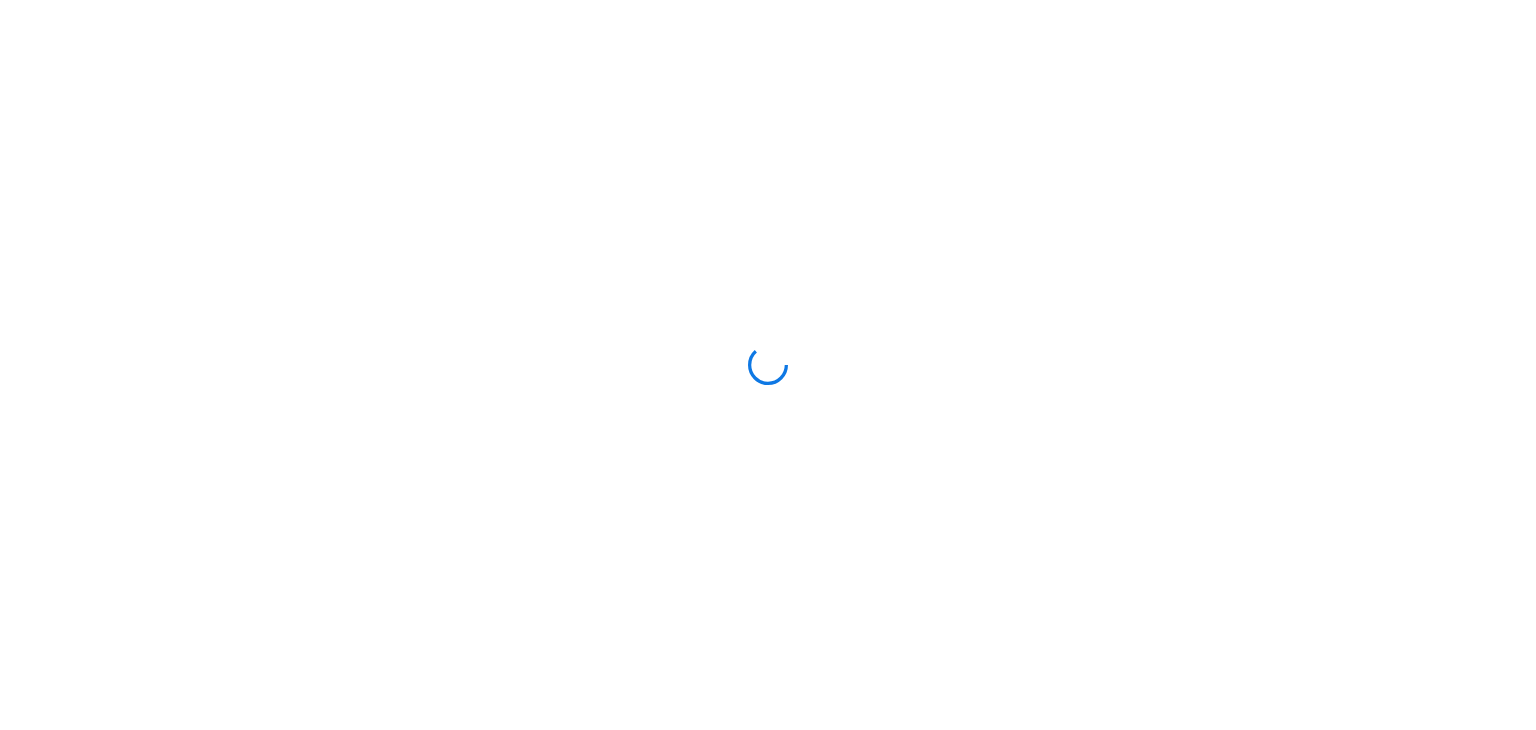 scroll, scrollTop: 0, scrollLeft: 0, axis: both 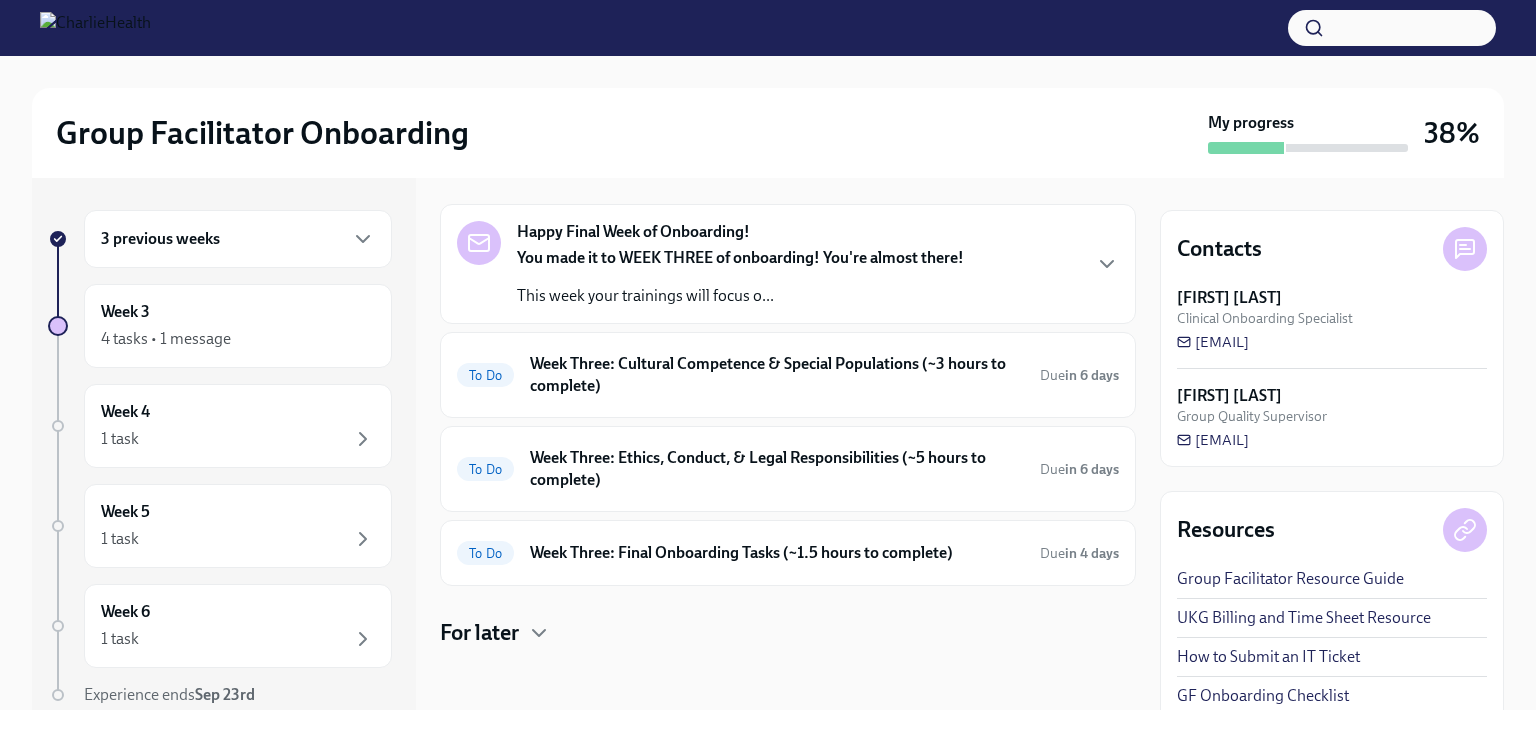 click on "3 previous weeks" at bounding box center [160, 239] 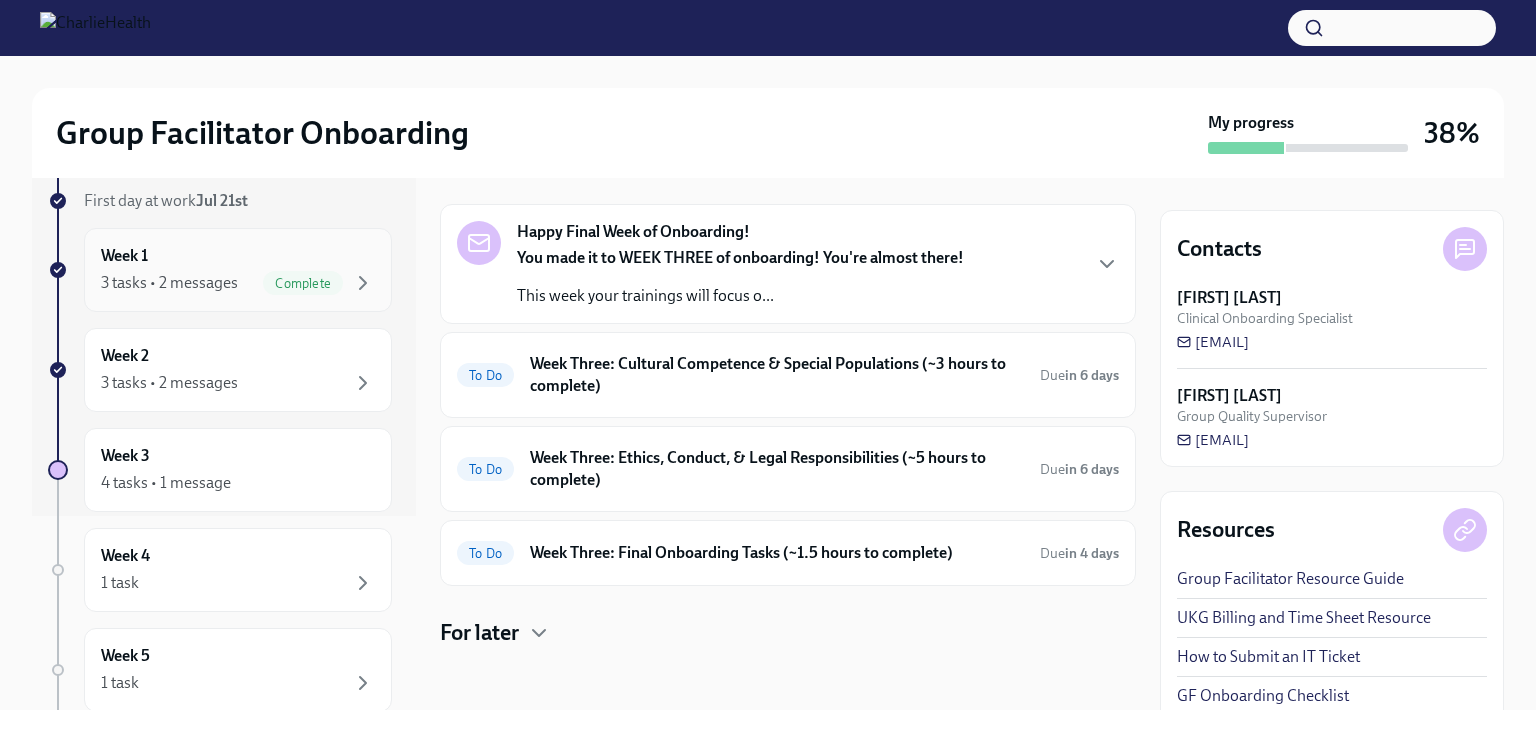 scroll, scrollTop: 196, scrollLeft: 0, axis: vertical 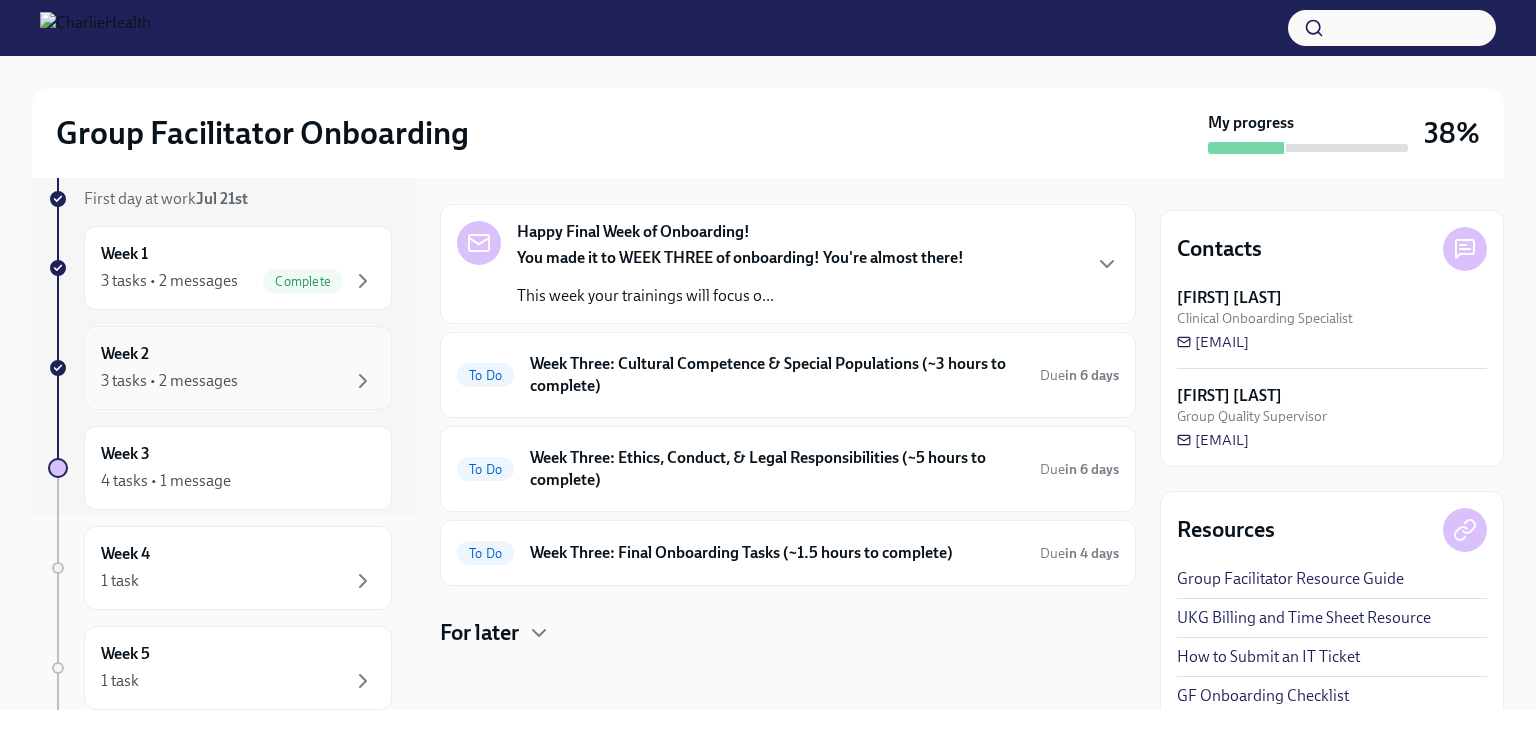 click on "3 tasks • 2 messages" at bounding box center [169, 381] 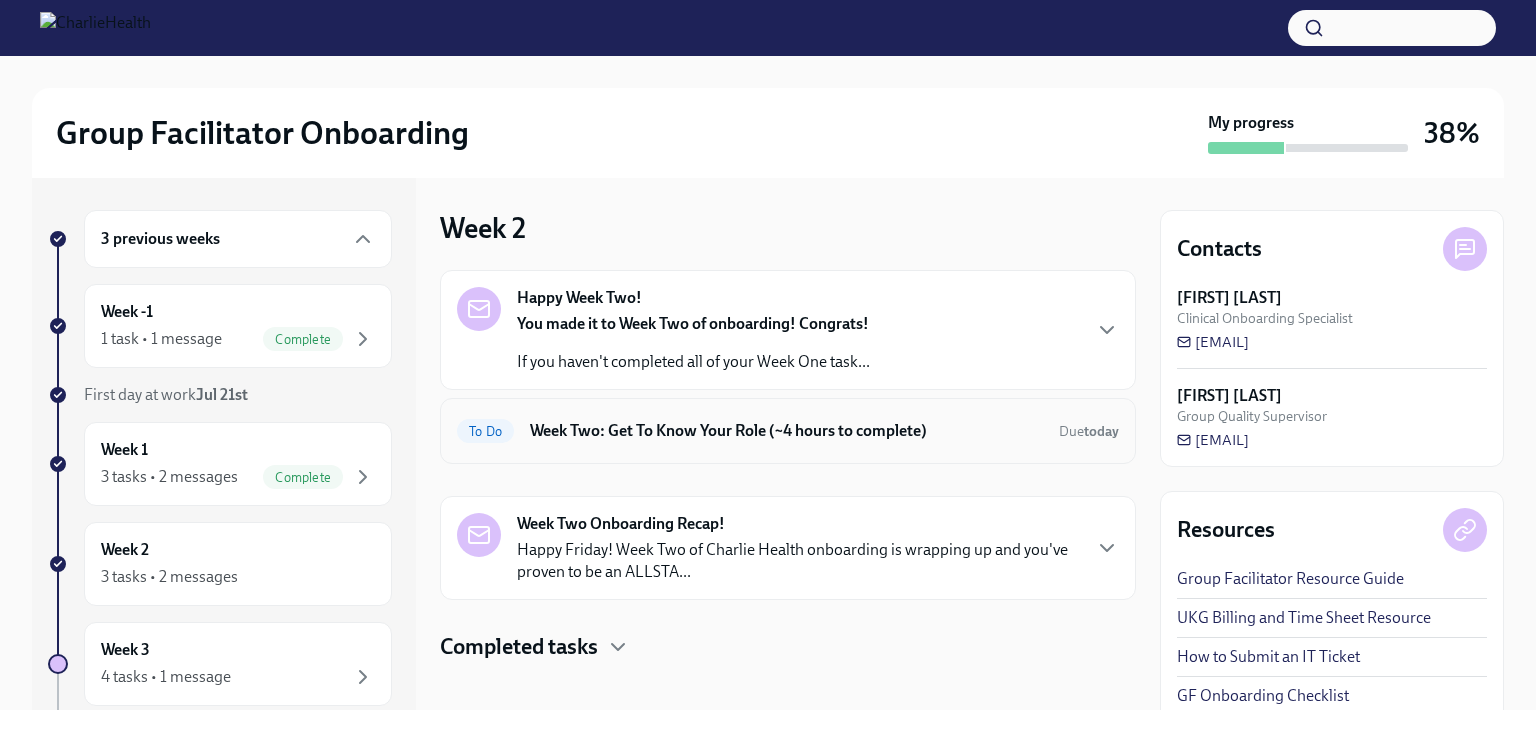 click on "Week Two: Get To Know Your Role (~4 hours to complete)" at bounding box center (786, 431) 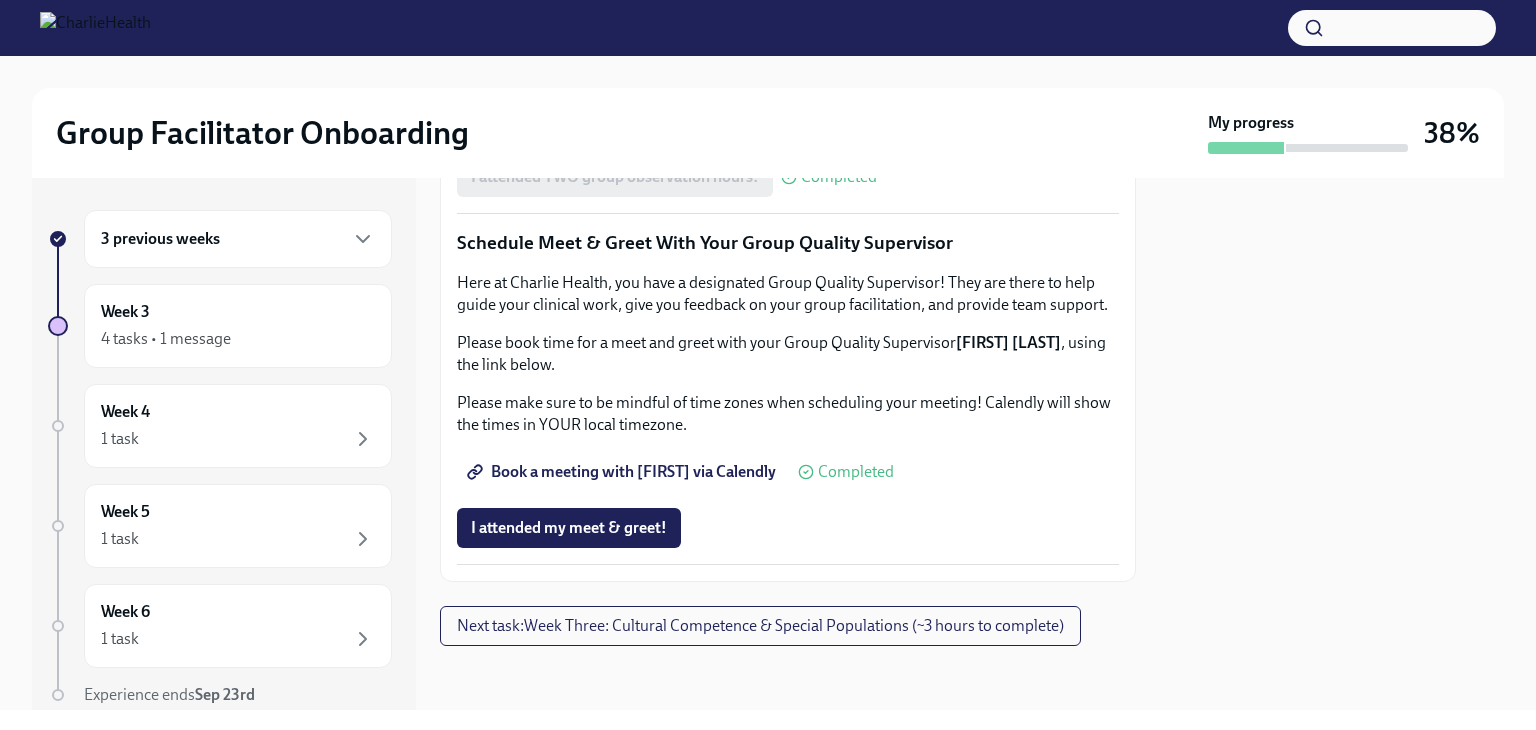 scroll, scrollTop: 2000, scrollLeft: 0, axis: vertical 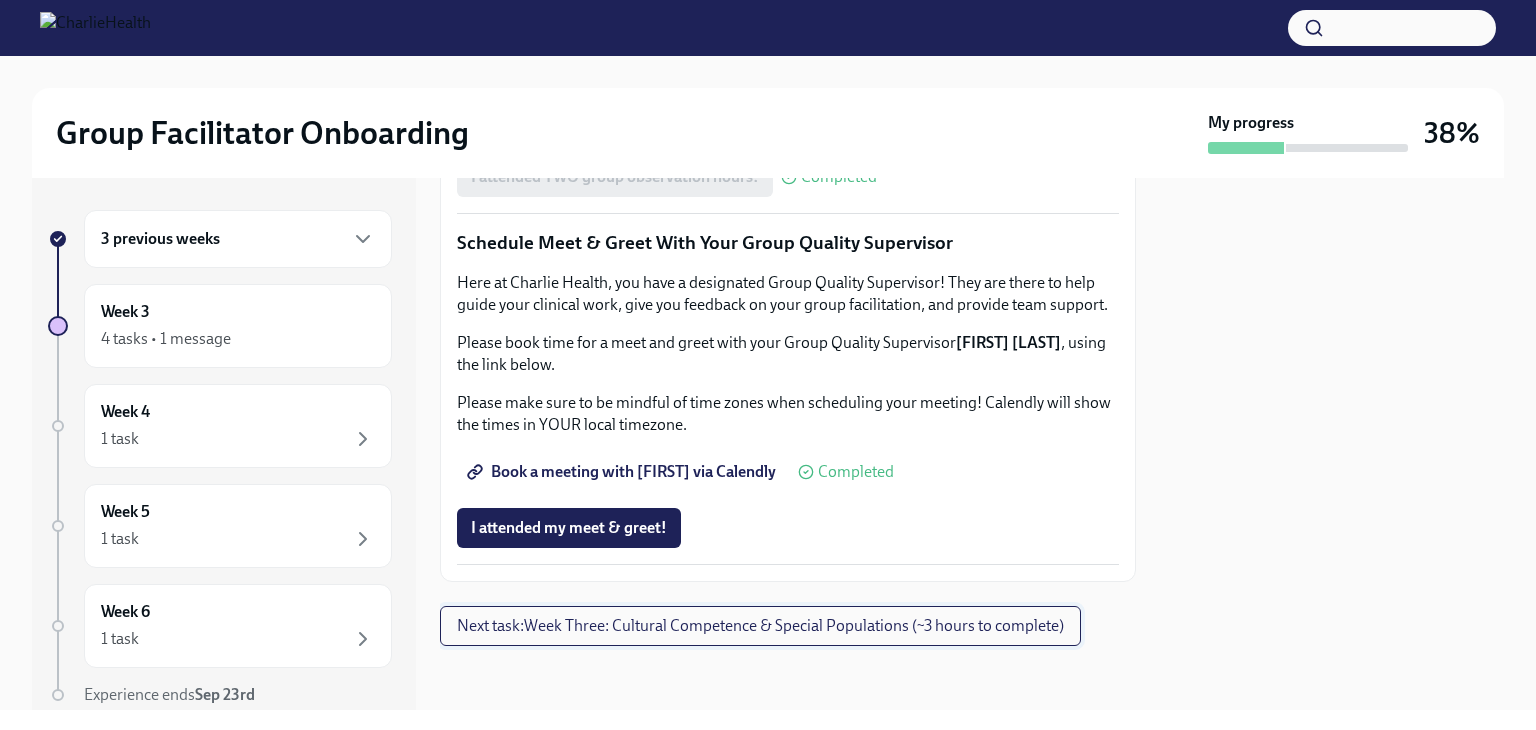 click on "Next task :  Week Three: Cultural Competence & Special Populations (~3 hours to complete)" at bounding box center [760, 626] 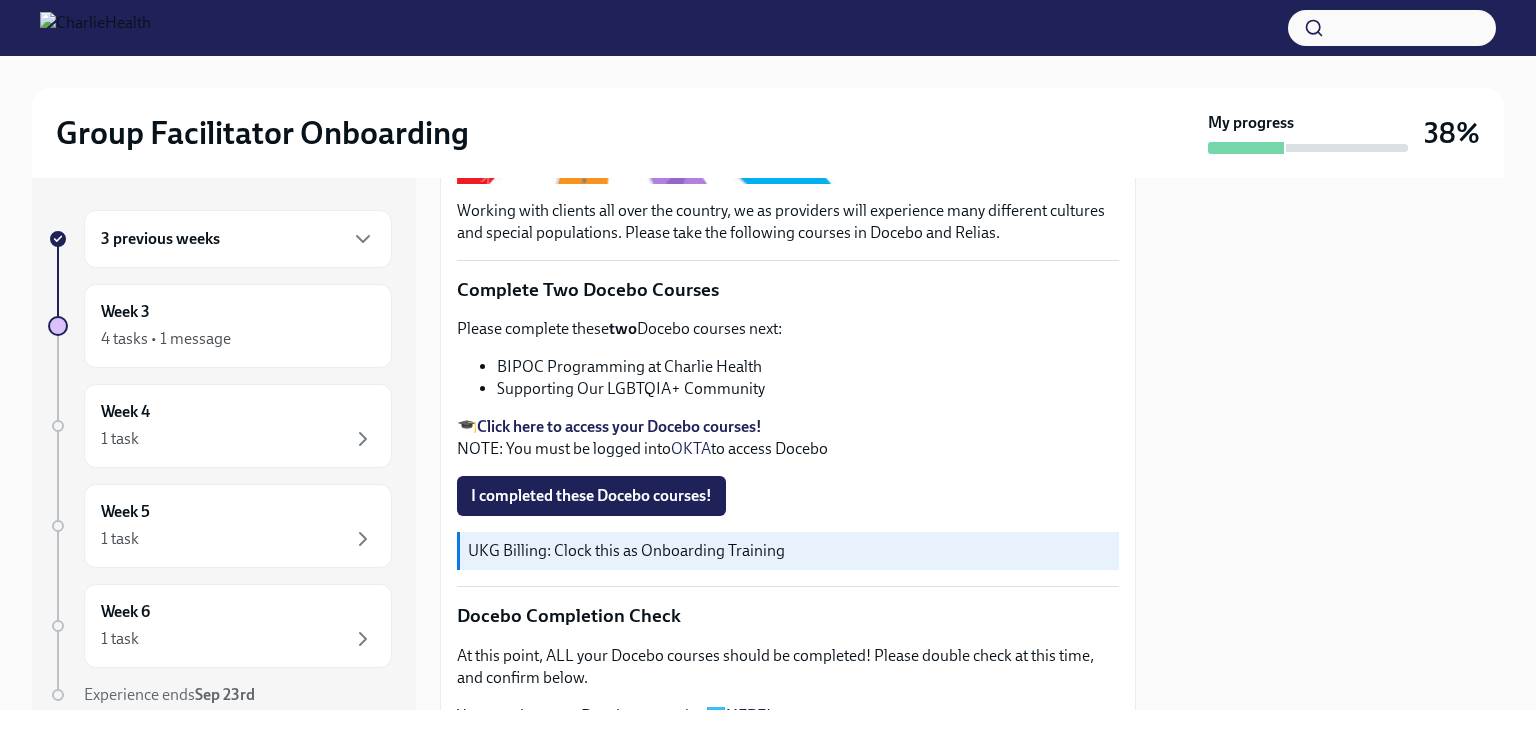 scroll, scrollTop: 568, scrollLeft: 0, axis: vertical 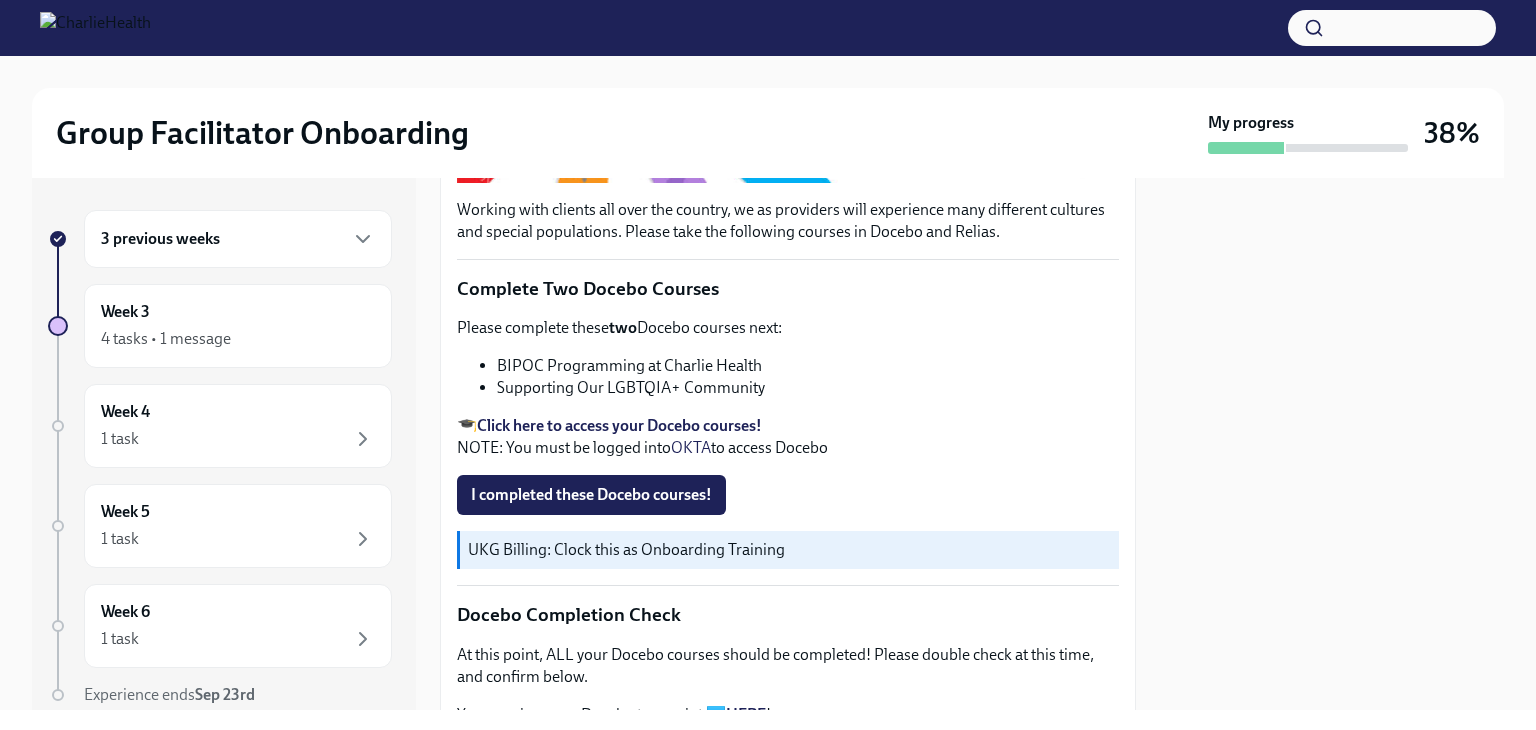 click on "Click here to access your Docebo courses!" at bounding box center (619, 425) 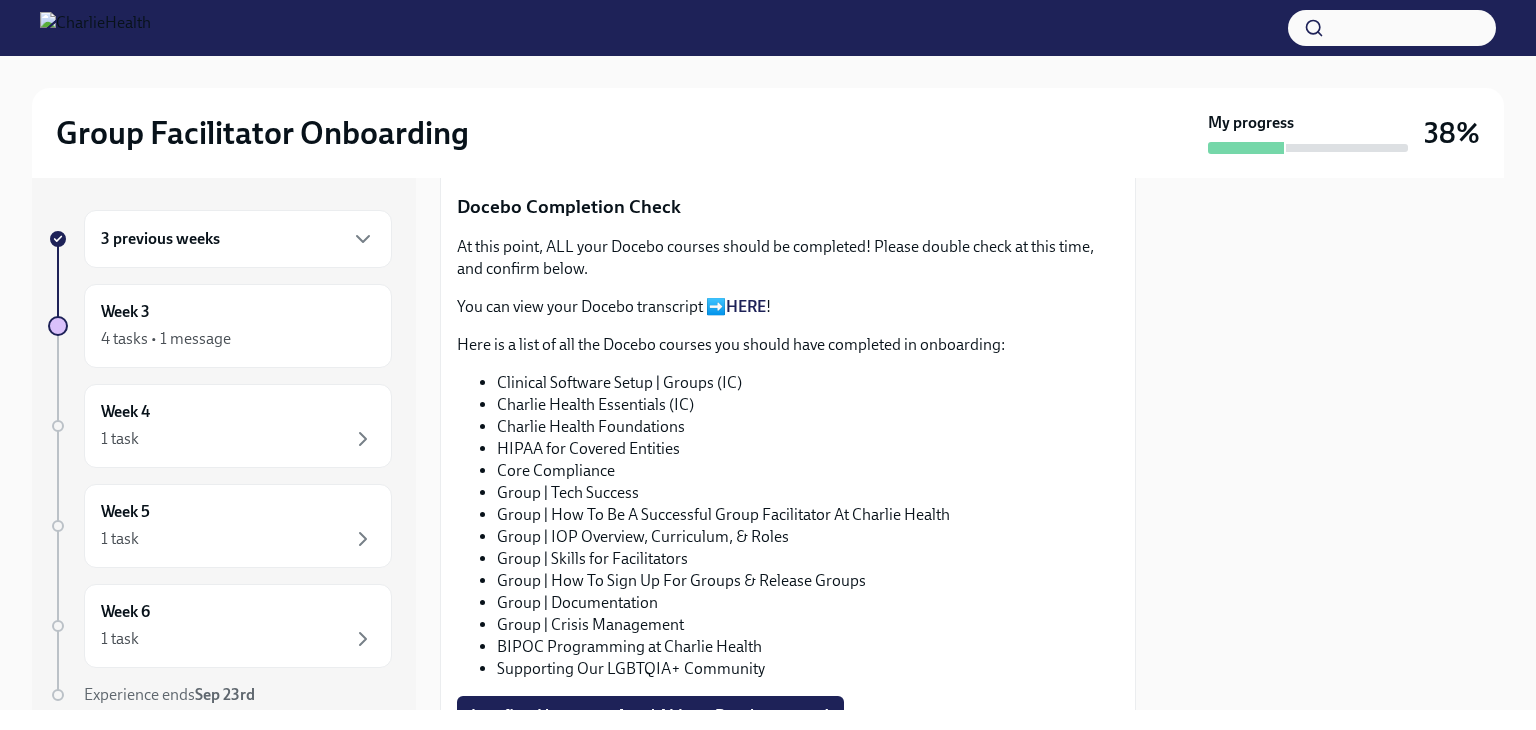 scroll, scrollTop: 978, scrollLeft: 0, axis: vertical 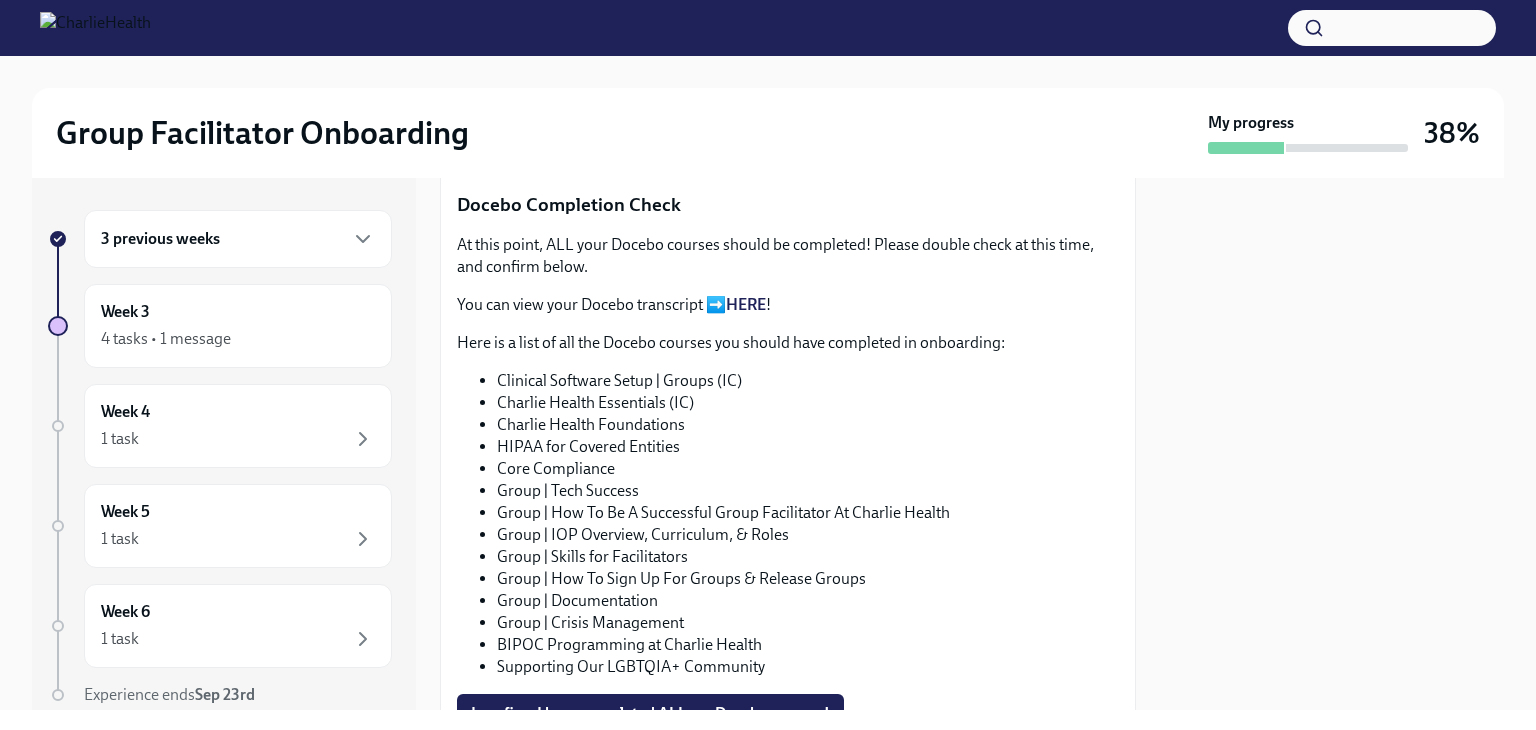 click on "HERE" at bounding box center [746, 304] 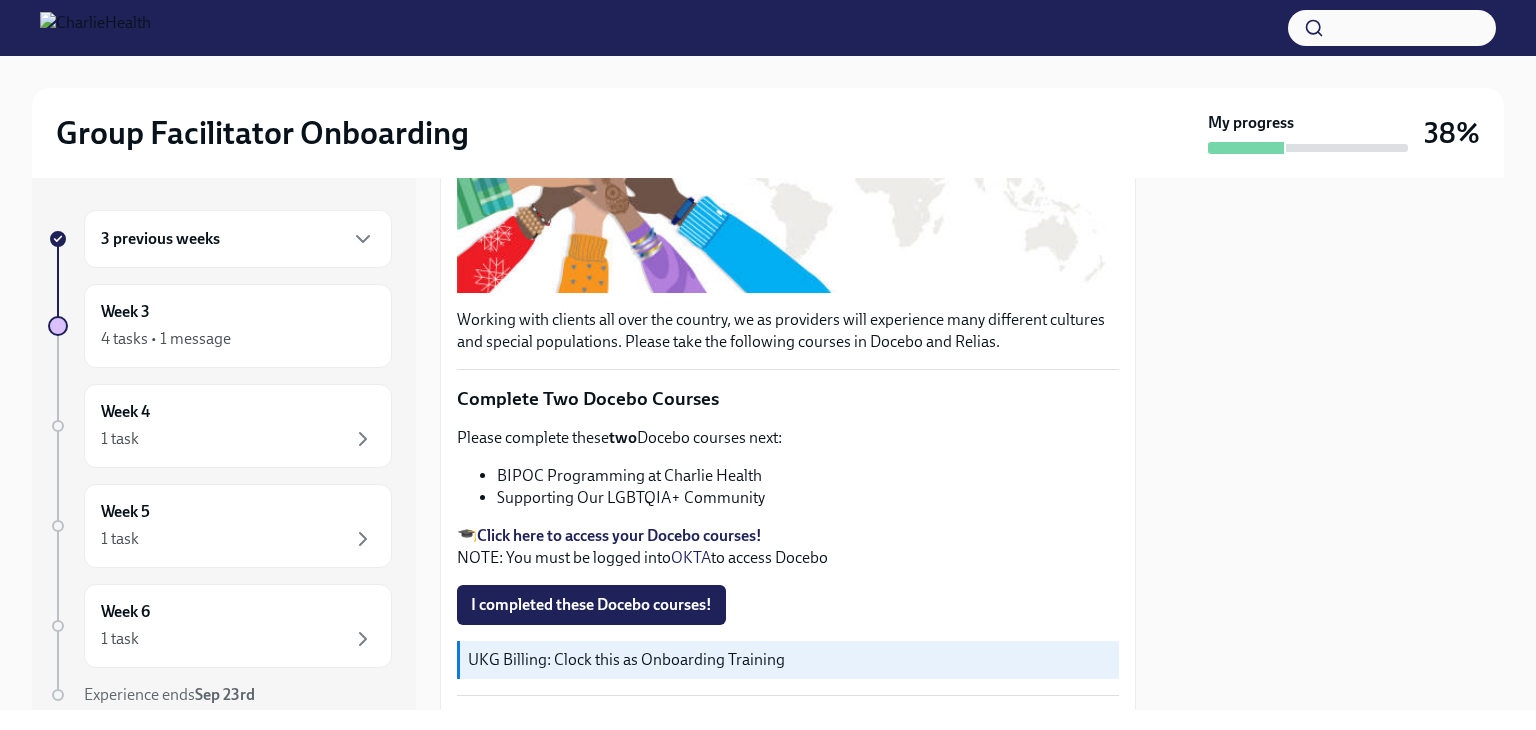 scroll, scrollTop: 454, scrollLeft: 0, axis: vertical 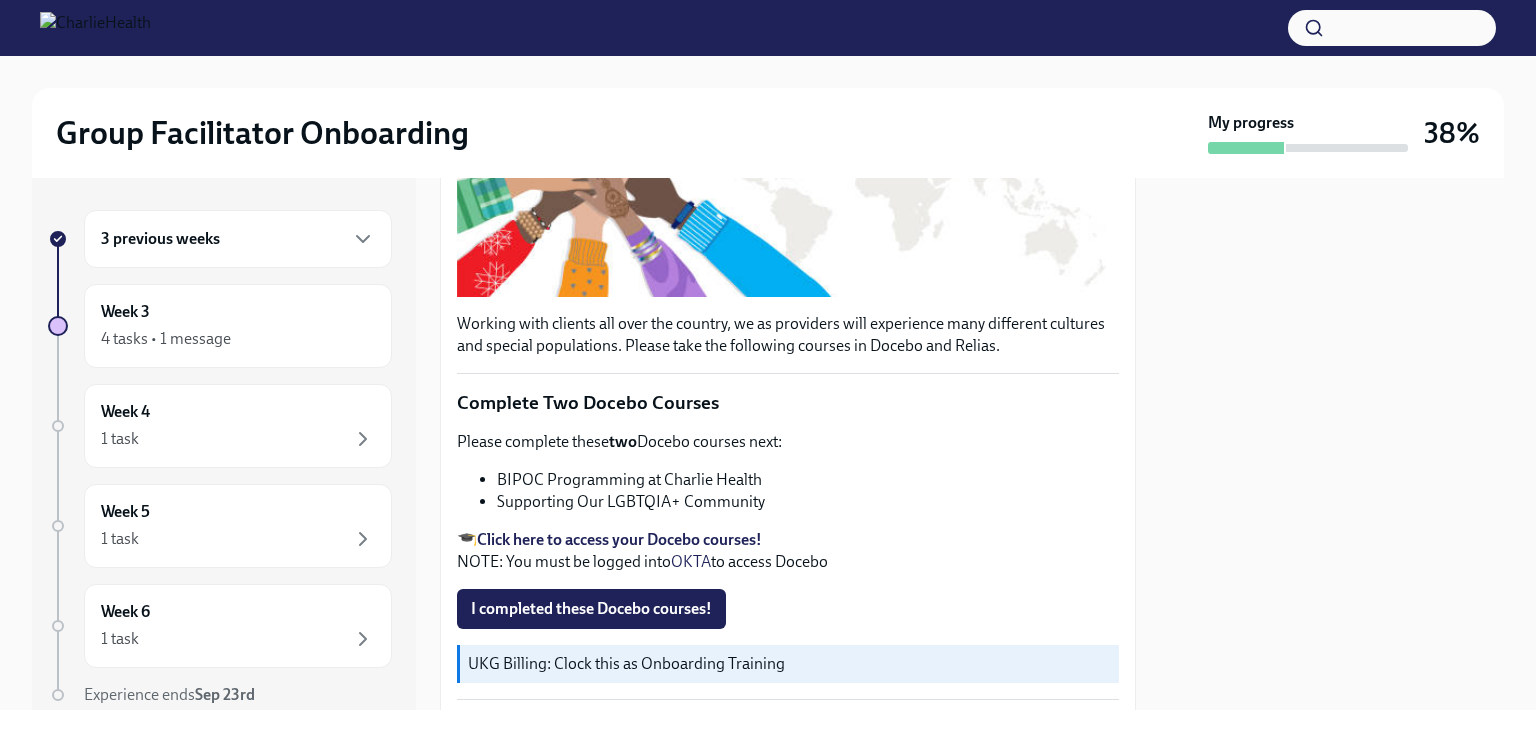 drag, startPoint x: 543, startPoint y: 597, endPoint x: 1016, endPoint y: 531, distance: 477.58246 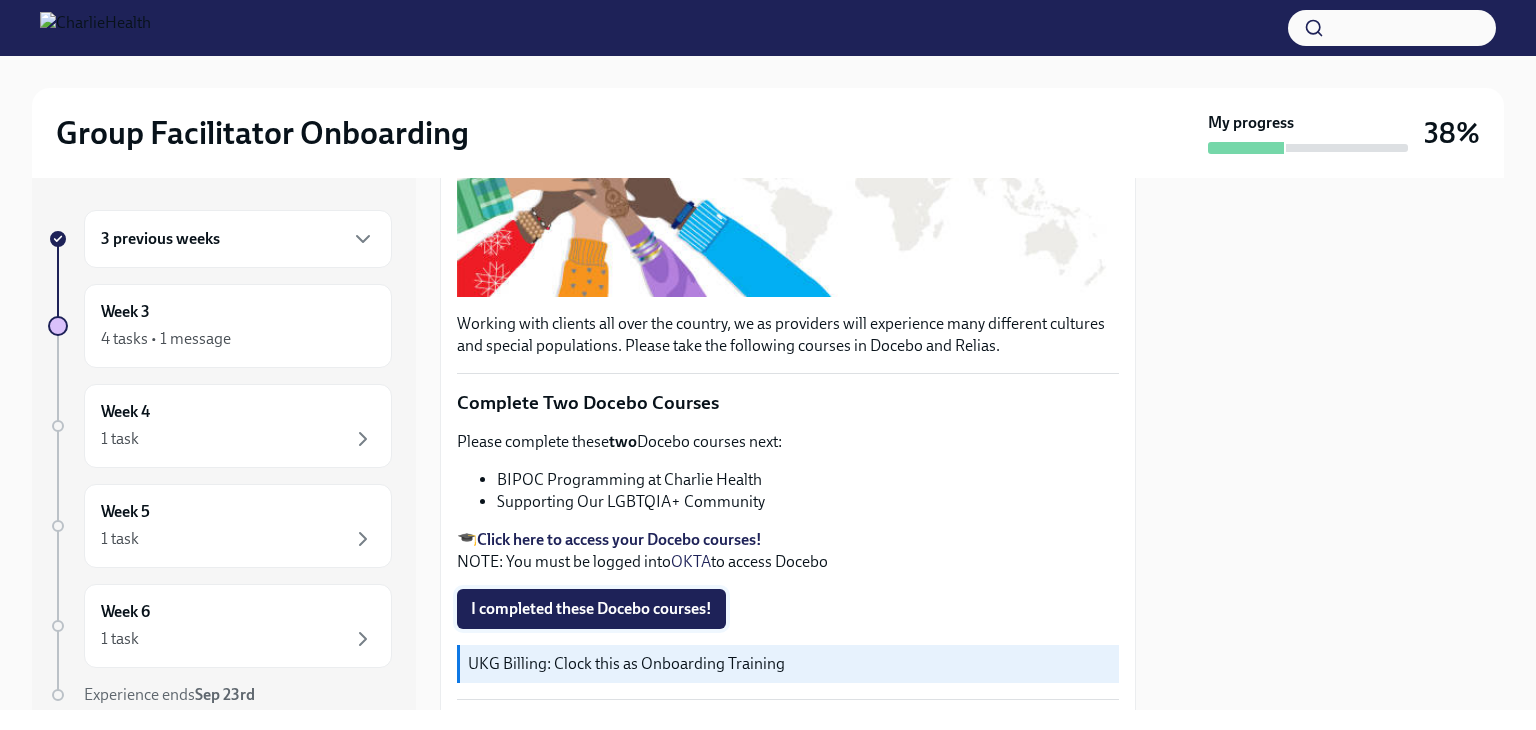 click on "I completed these Docebo courses!" at bounding box center [591, 609] 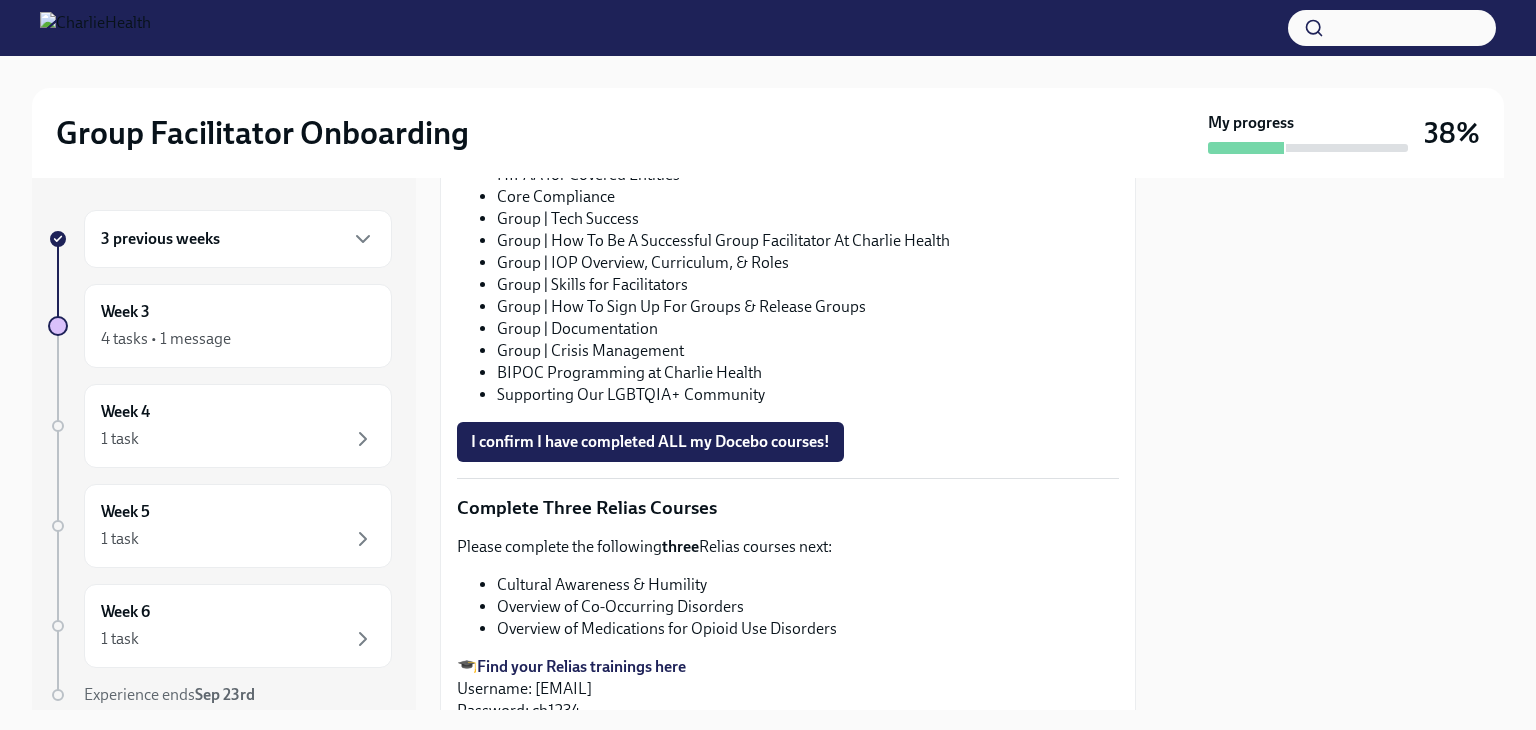 scroll, scrollTop: 1286, scrollLeft: 0, axis: vertical 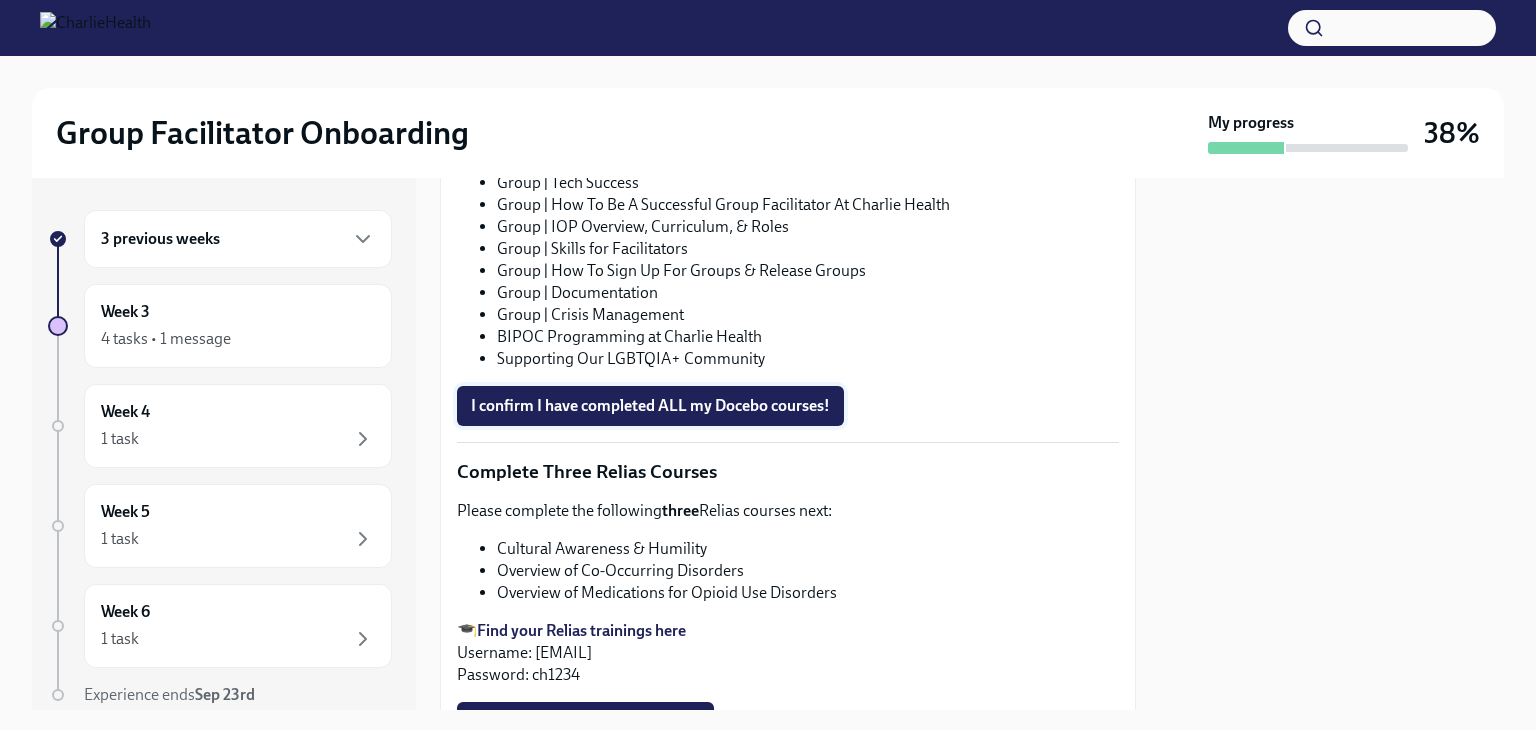 click on "I confirm I have completed ALL my Docebo courses!" at bounding box center (650, 406) 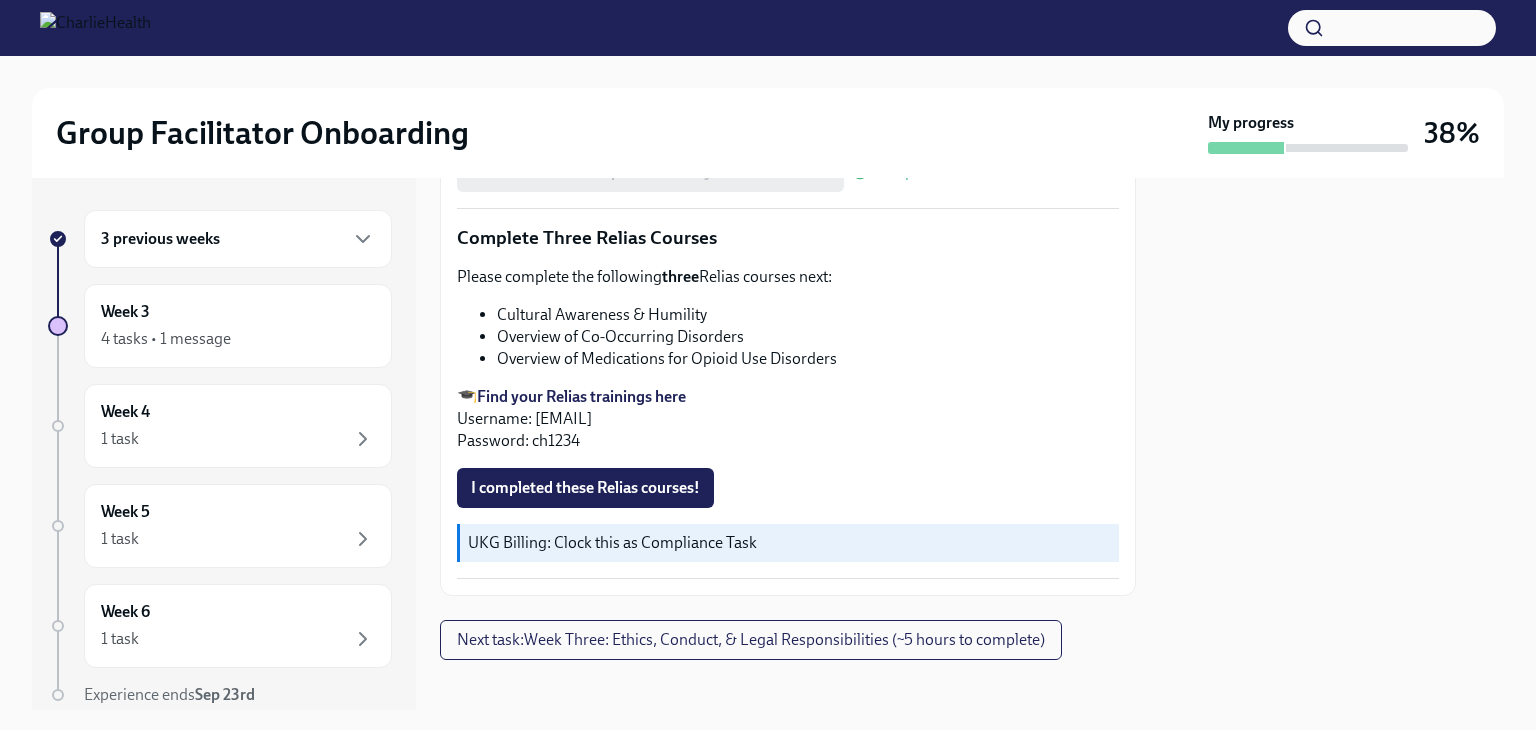 scroll, scrollTop: 1527, scrollLeft: 0, axis: vertical 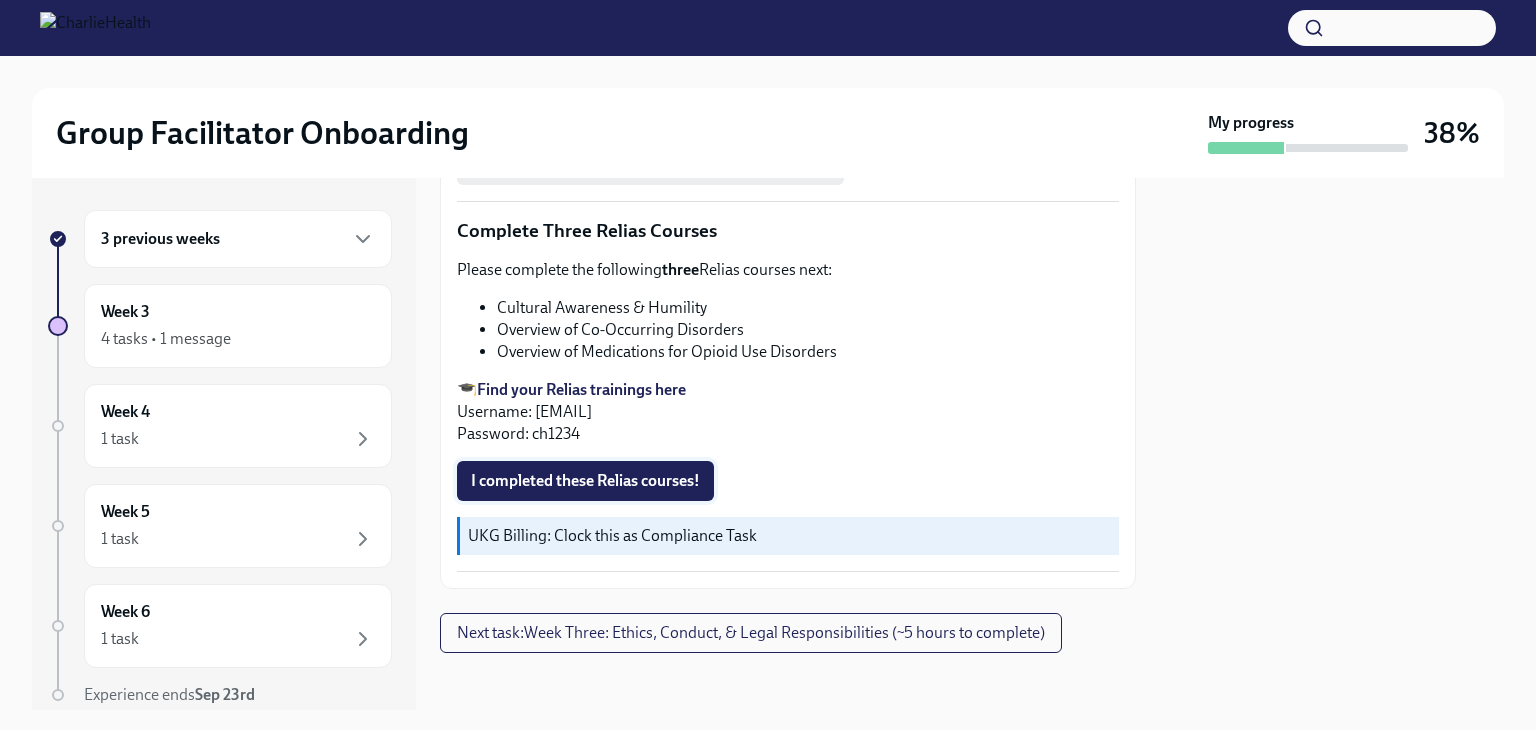 click on "I completed these Relias courses!" at bounding box center (585, 481) 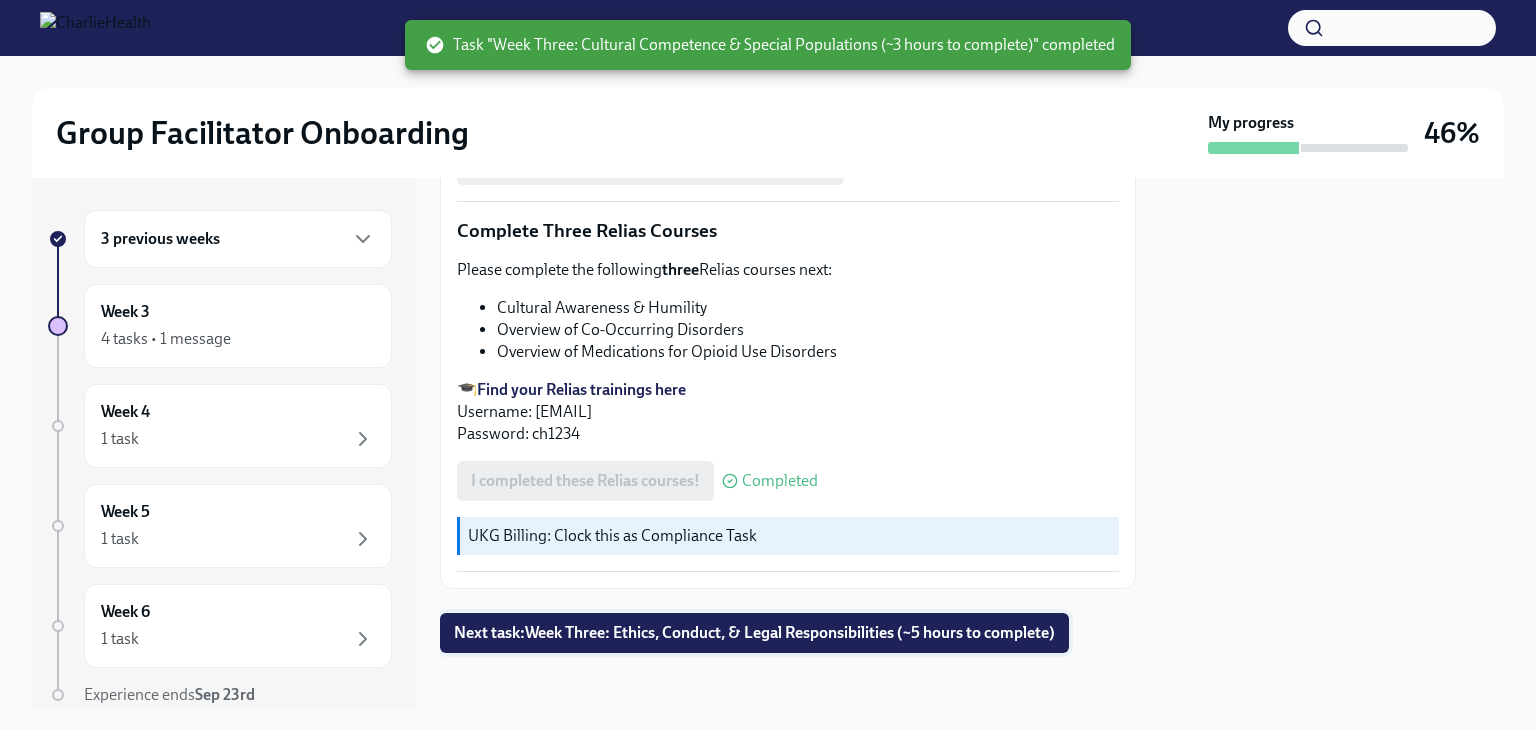 click on "Next task :  Week Three: Ethics, Conduct, & Legal Responsibilities (~5 hours to complete)" at bounding box center (754, 633) 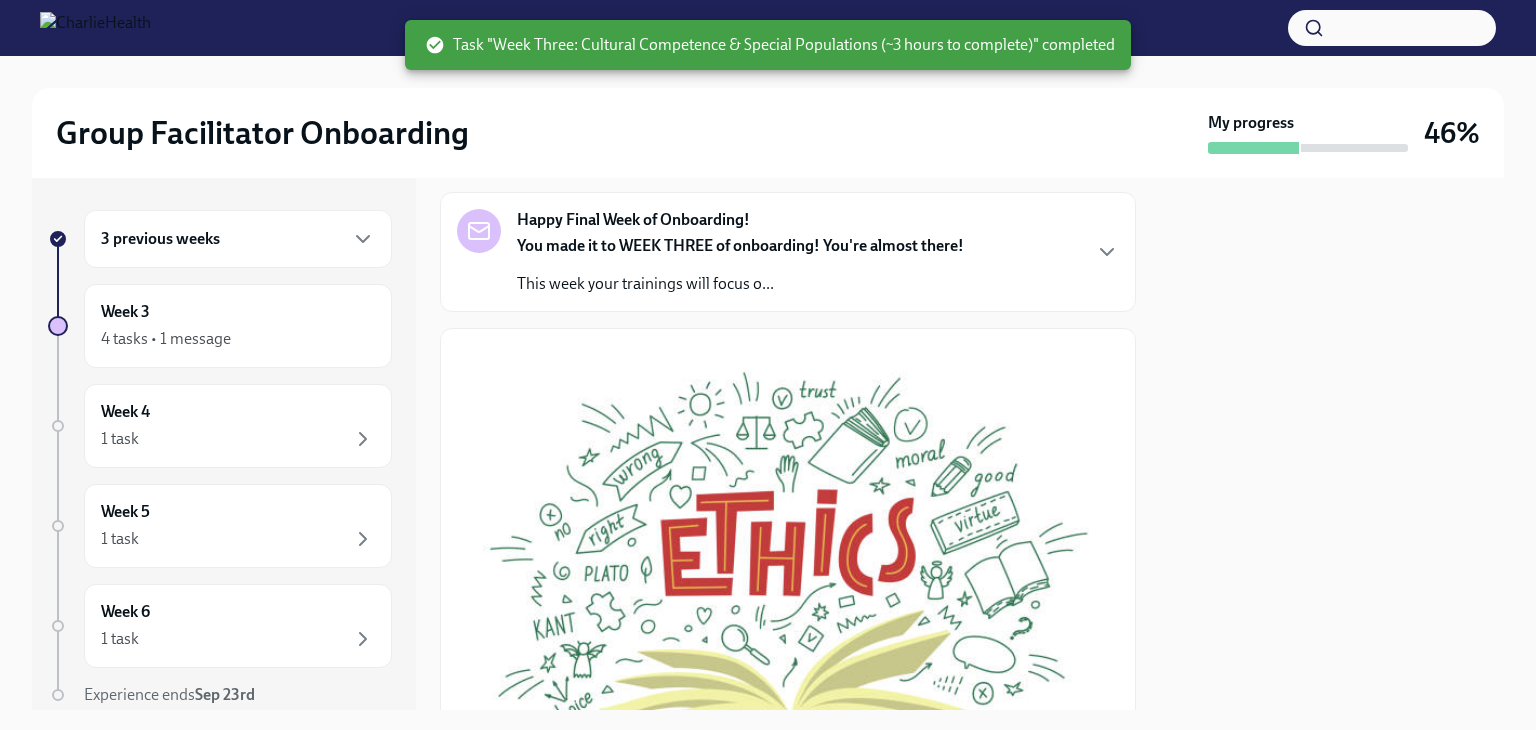 scroll, scrollTop: 135, scrollLeft: 0, axis: vertical 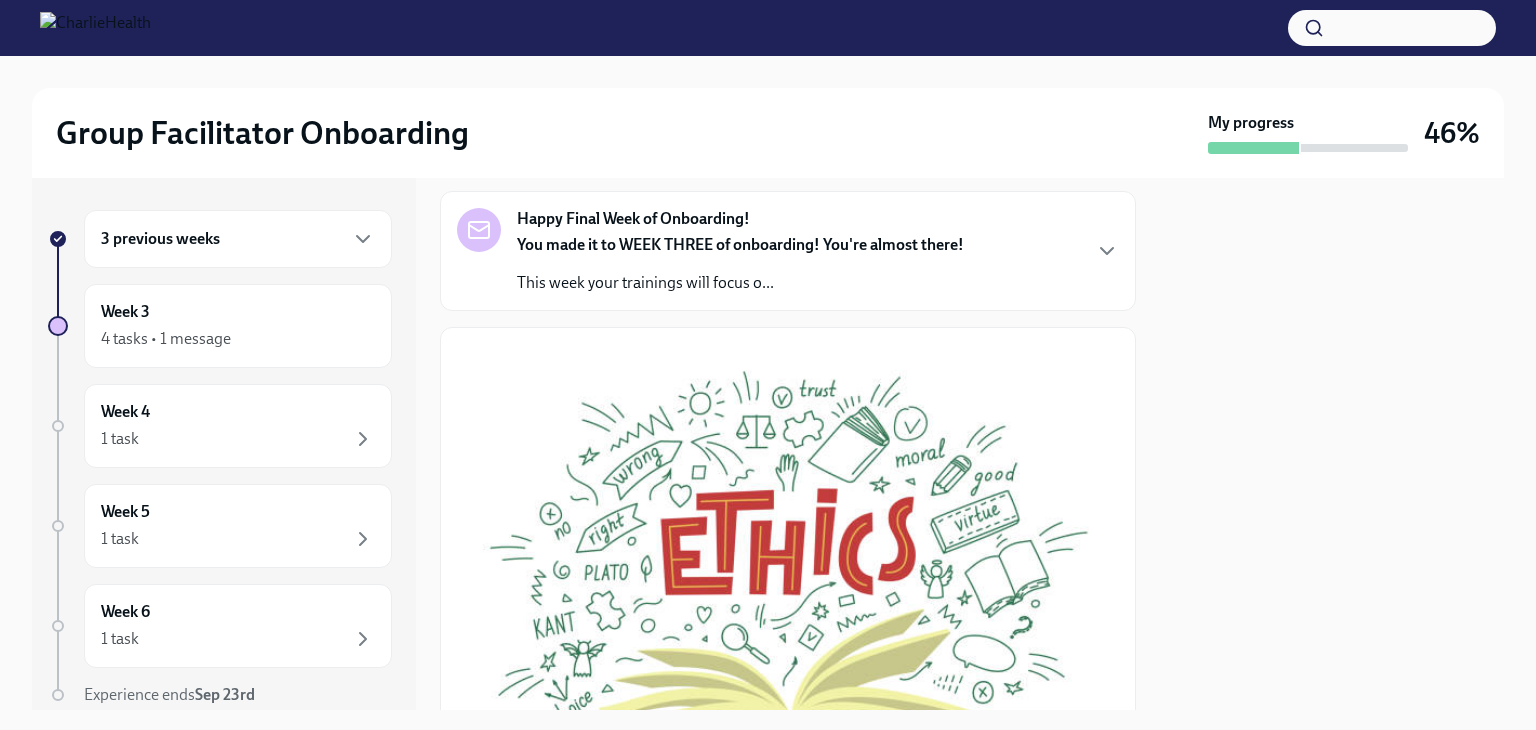 click on "You made it to WEEK THREE of onboarding! You're almost there!
This week your trainings will focus o..." at bounding box center (740, 264) 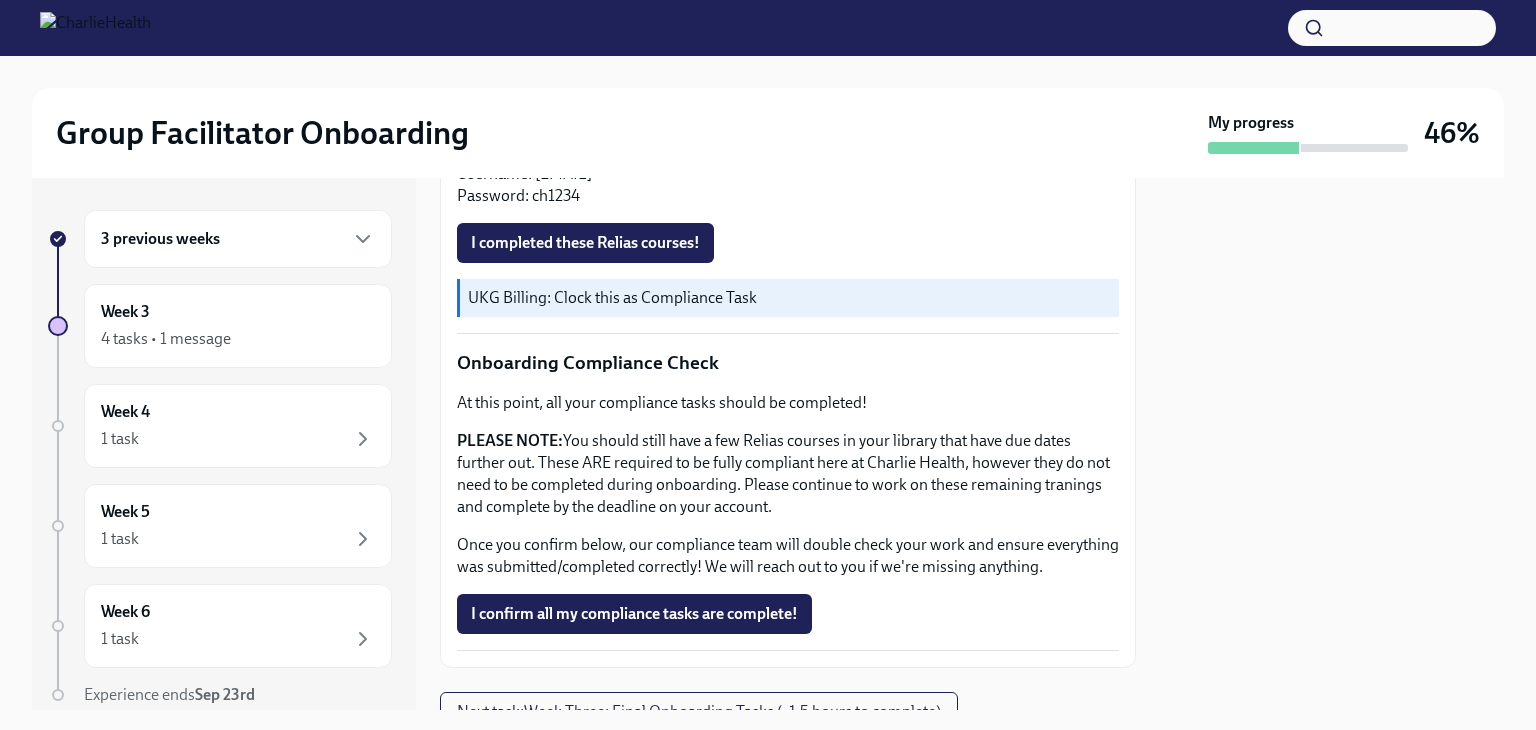 scroll, scrollTop: 1571, scrollLeft: 0, axis: vertical 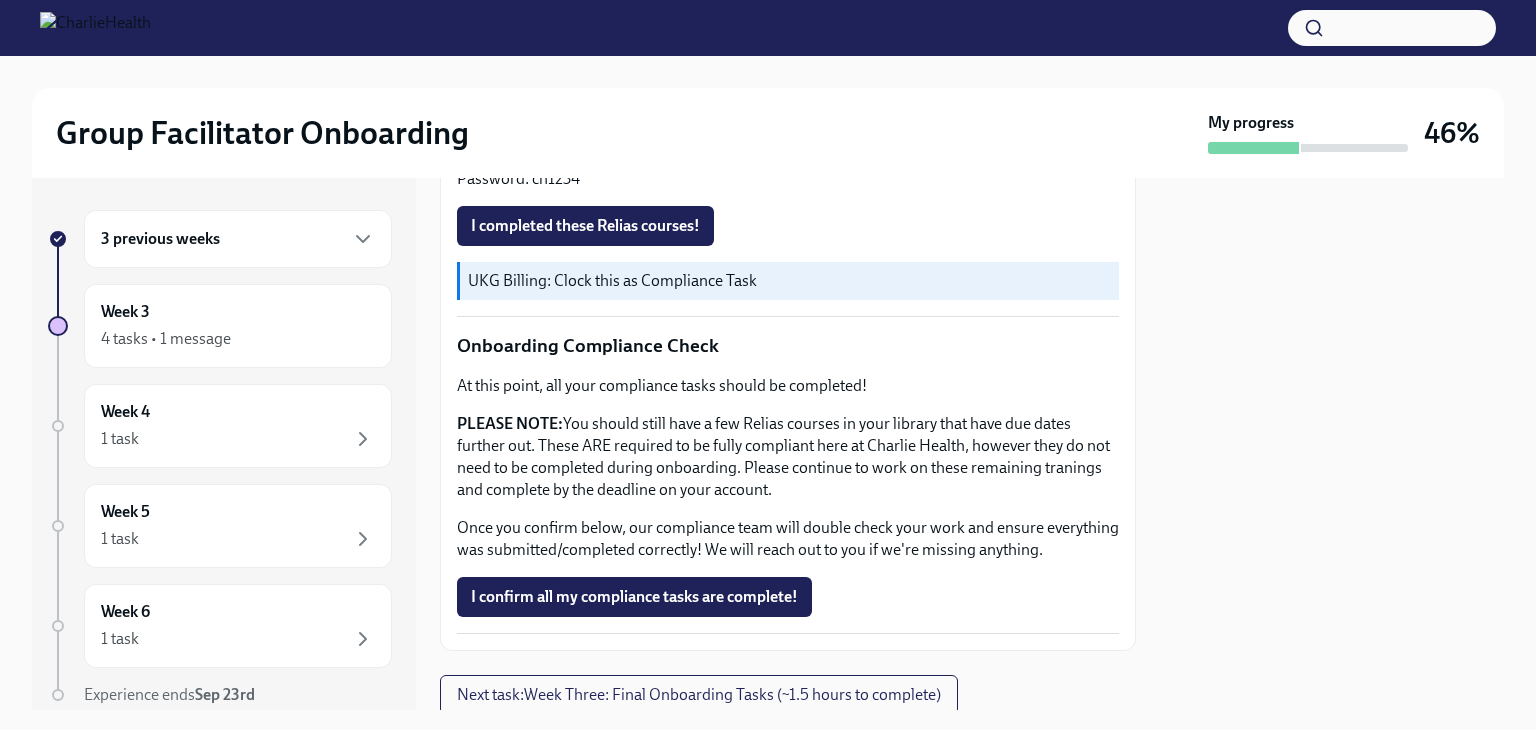 click on "Find your Relias trainings here" at bounding box center (581, 134) 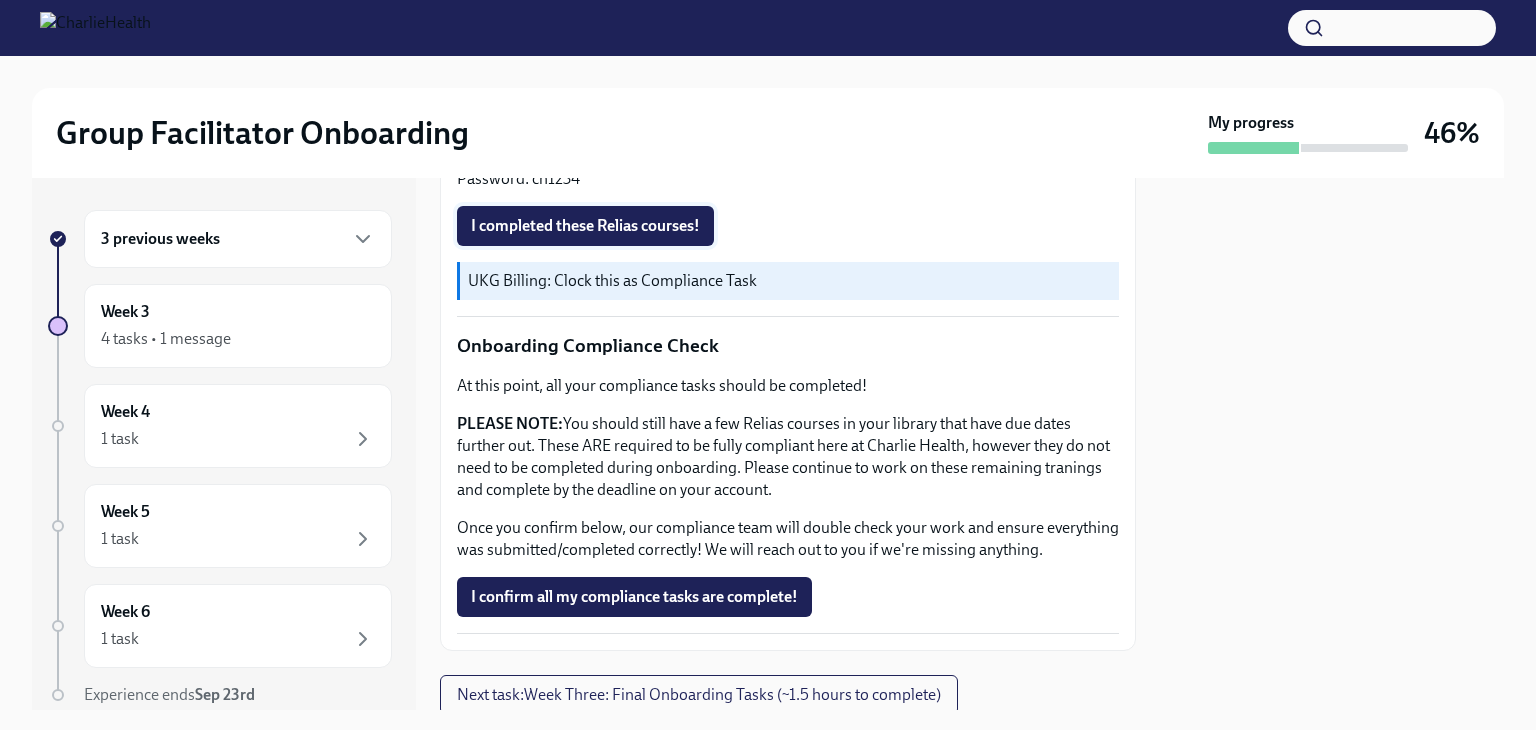 click on "I completed these Relias courses!" at bounding box center [585, 226] 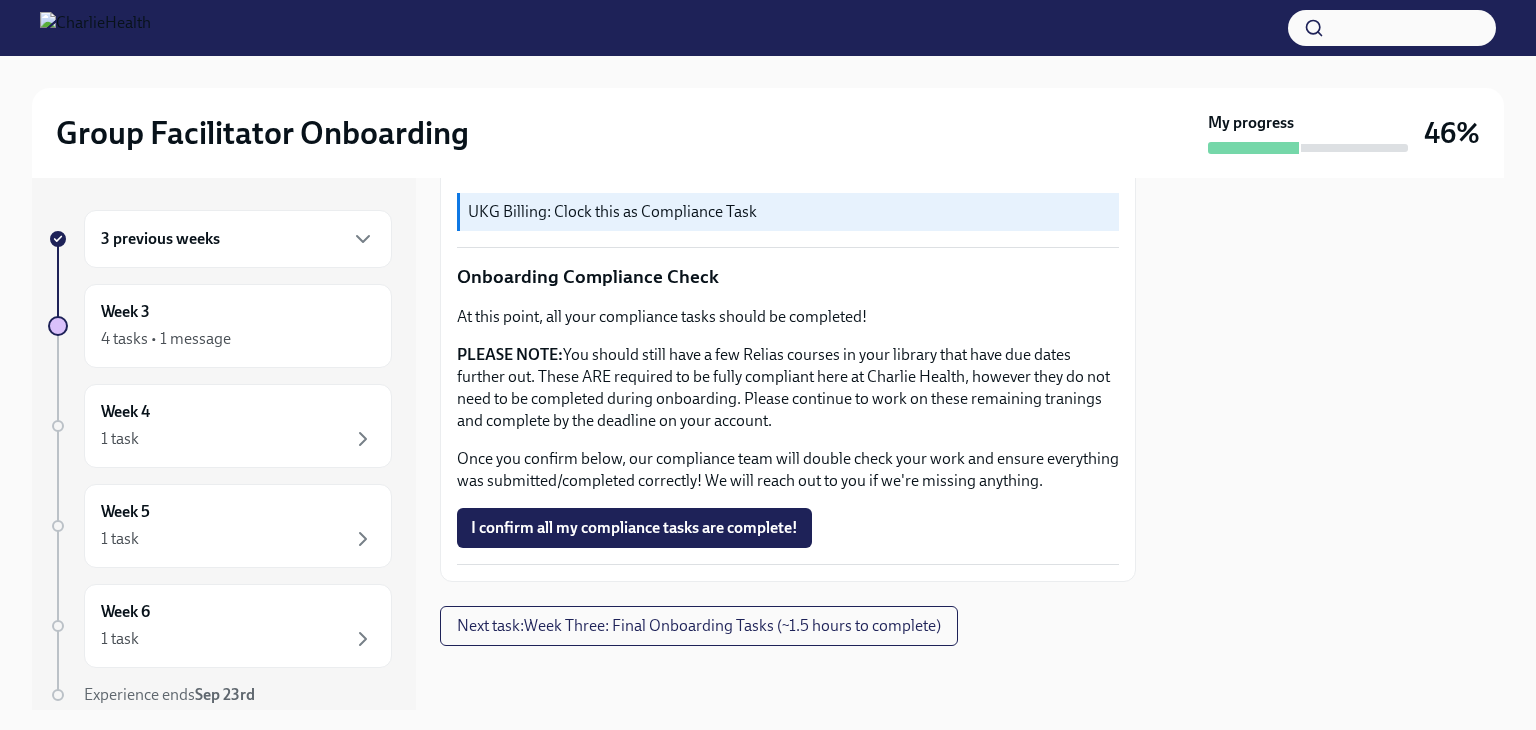scroll, scrollTop: 1962, scrollLeft: 0, axis: vertical 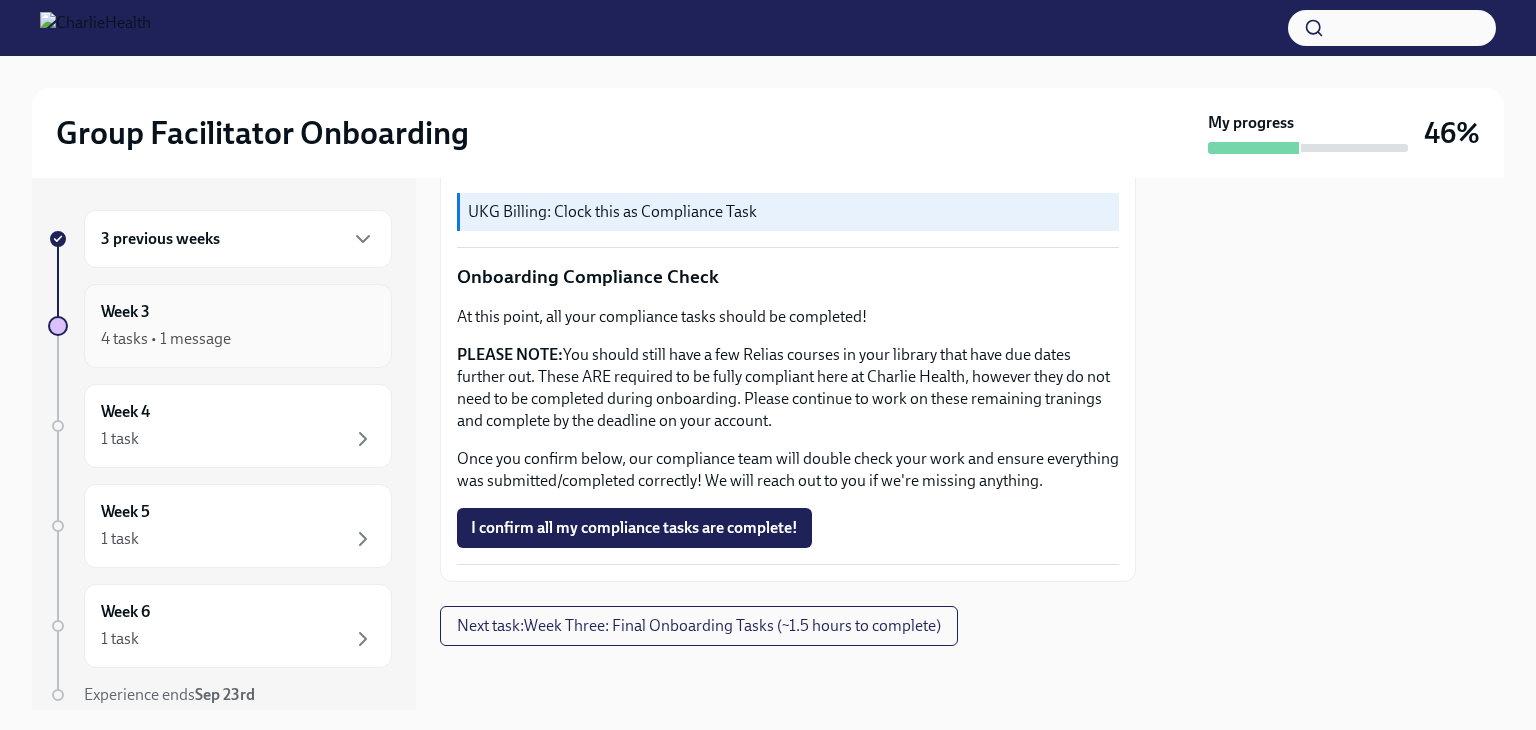 click on "4 tasks • 1 message" at bounding box center (238, 339) 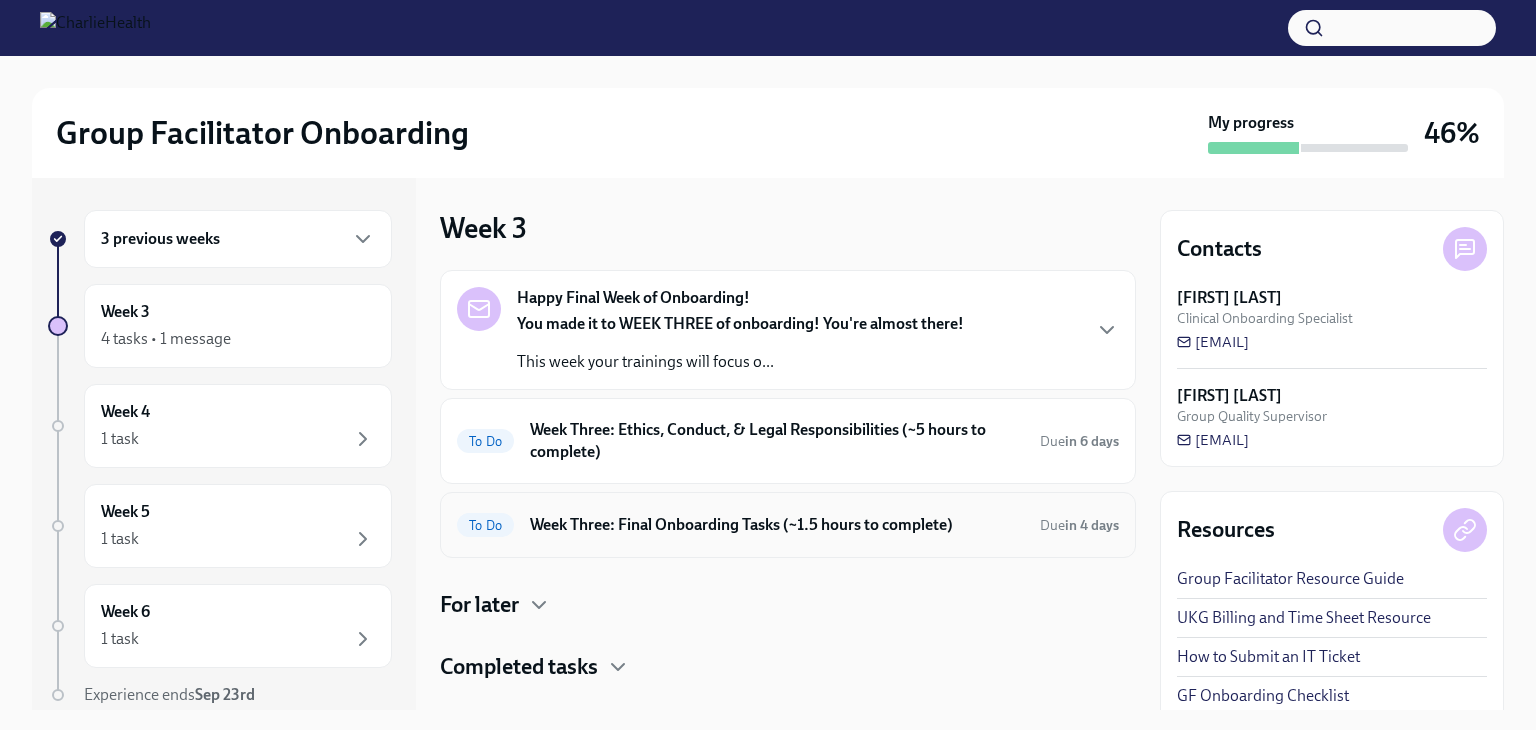 click on "Week Three: Final Onboarding Tasks (~1.5 hours to complete)" at bounding box center [777, 525] 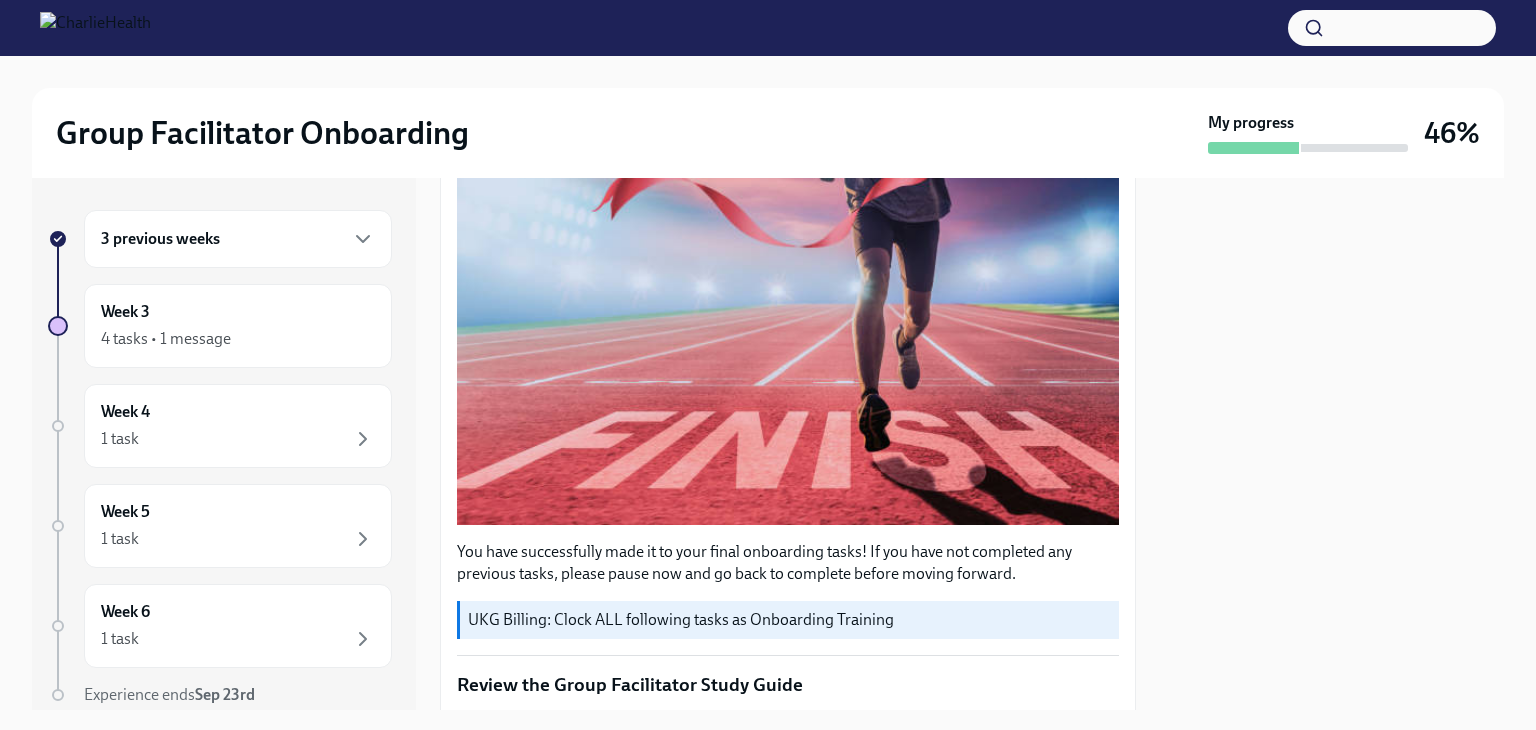 scroll, scrollTop: 0, scrollLeft: 0, axis: both 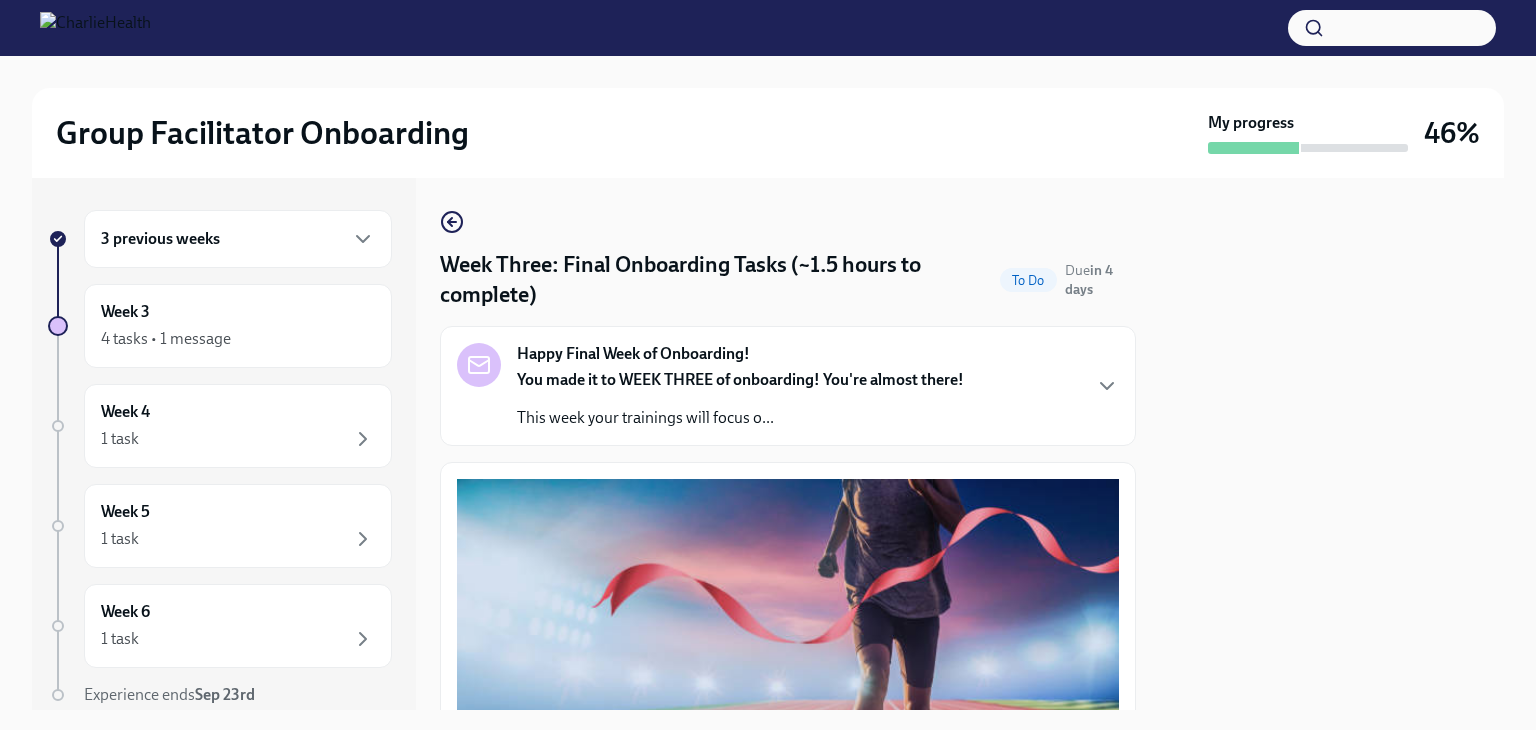 click on "This week your trainings will focus o..." at bounding box center [740, 418] 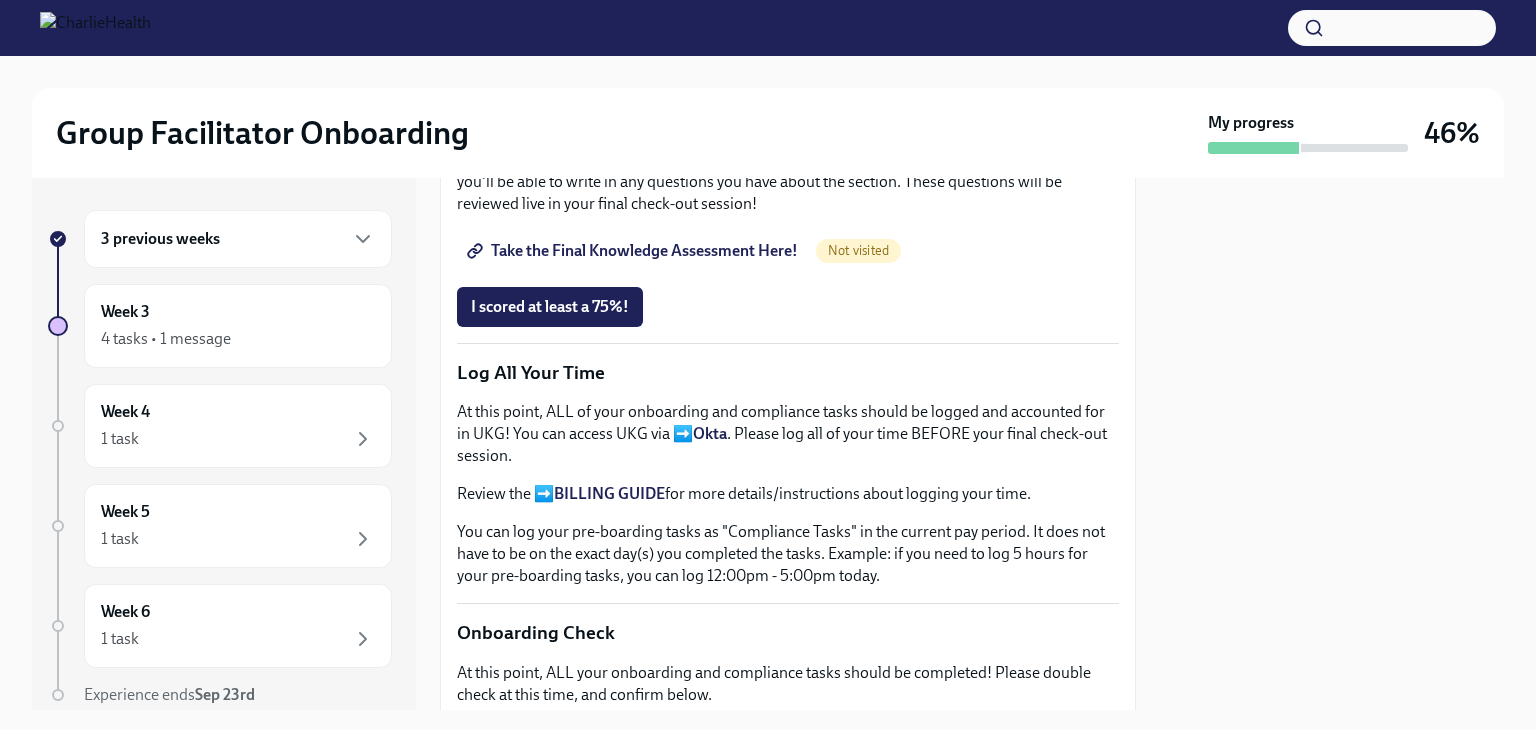 scroll, scrollTop: 1675, scrollLeft: 0, axis: vertical 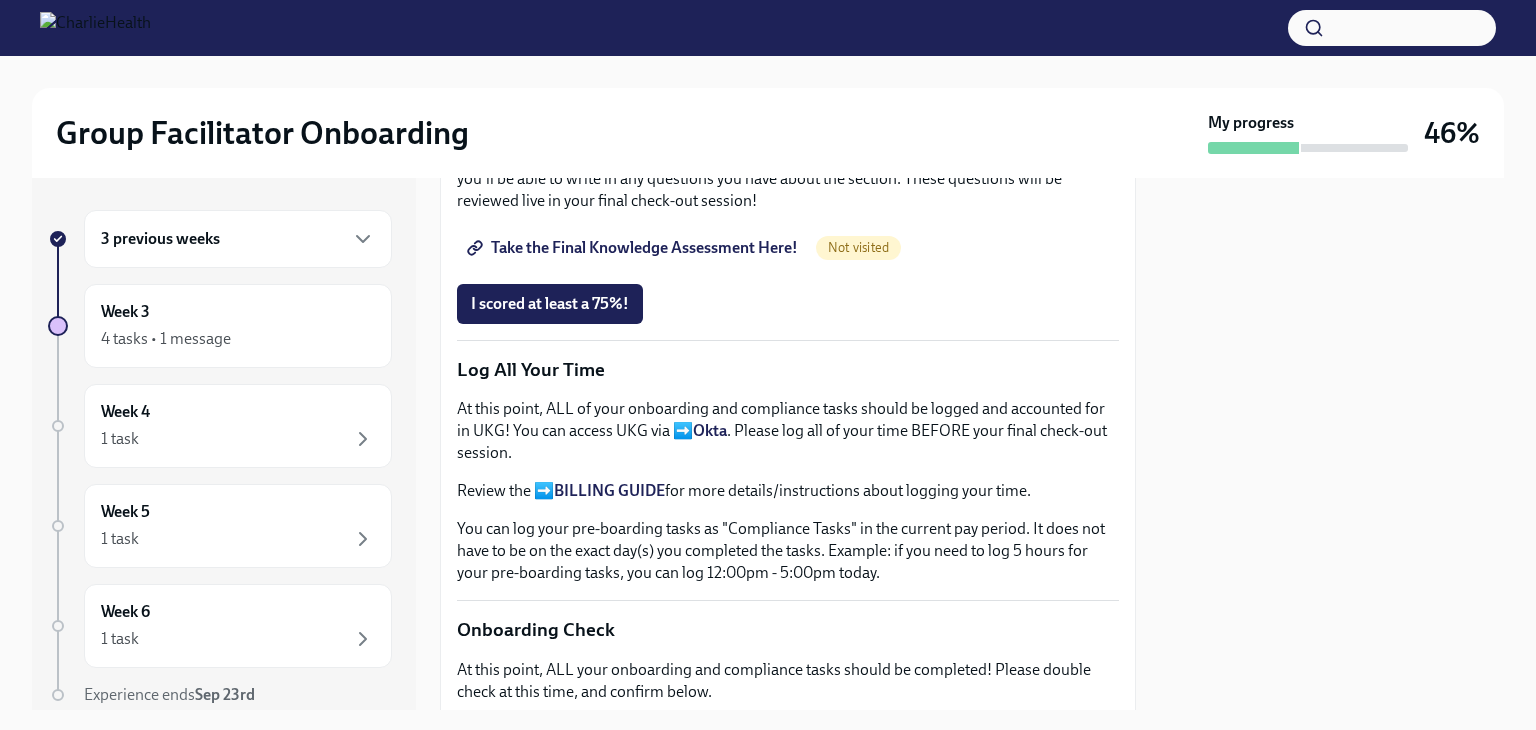 click on "Group Facilitator Study Guide" at bounding box center (583, 29) 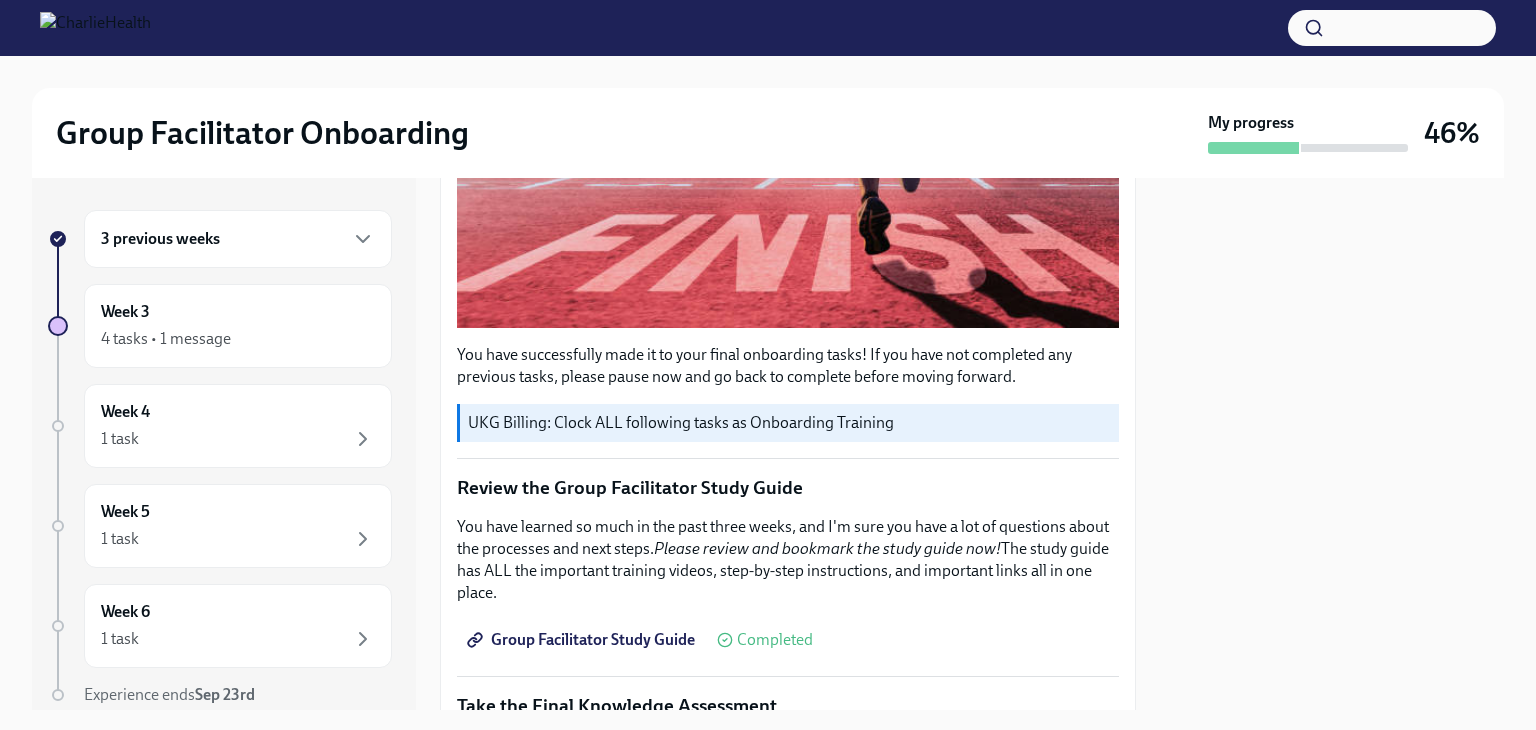 scroll, scrollTop: 1096, scrollLeft: 0, axis: vertical 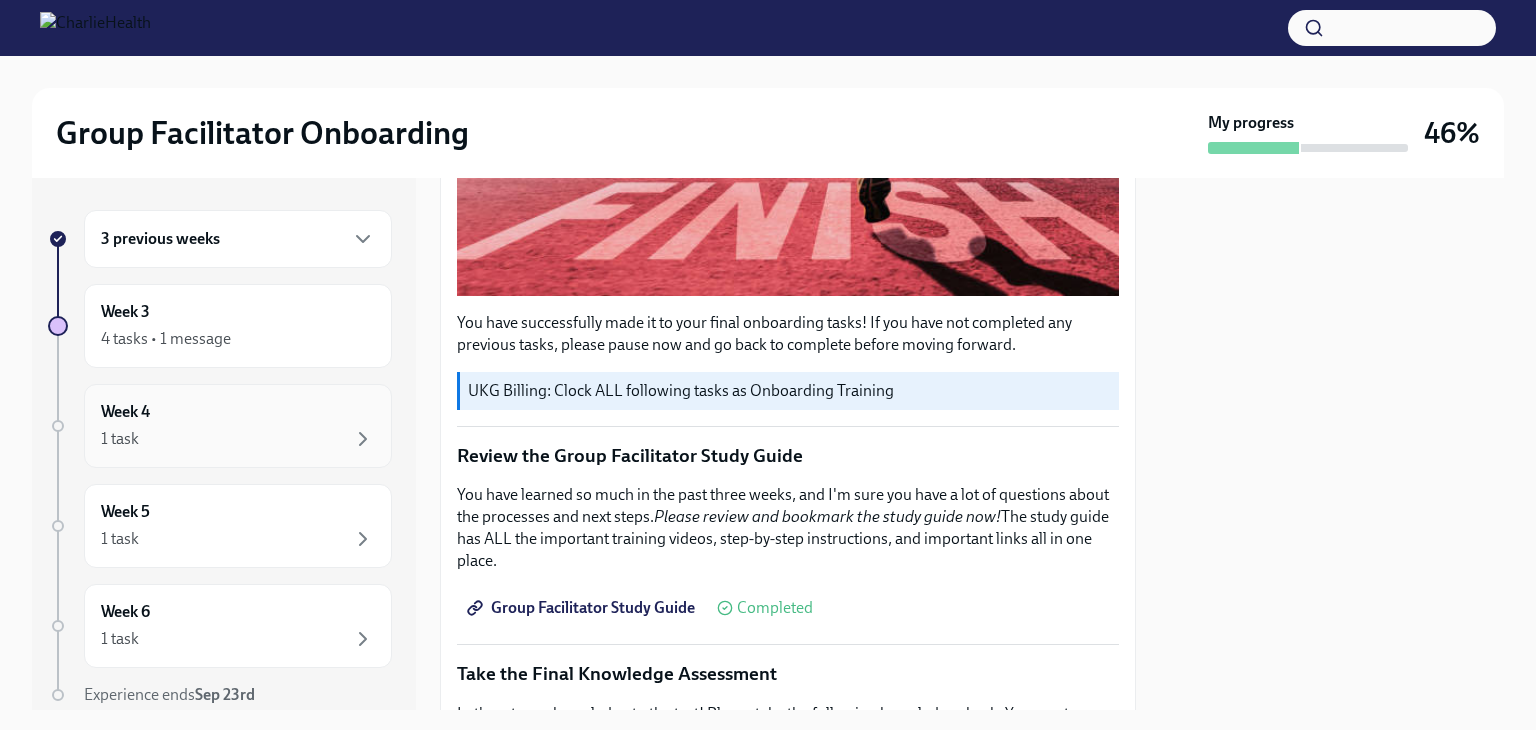 click on "Week 4 1 task" at bounding box center (238, 426) 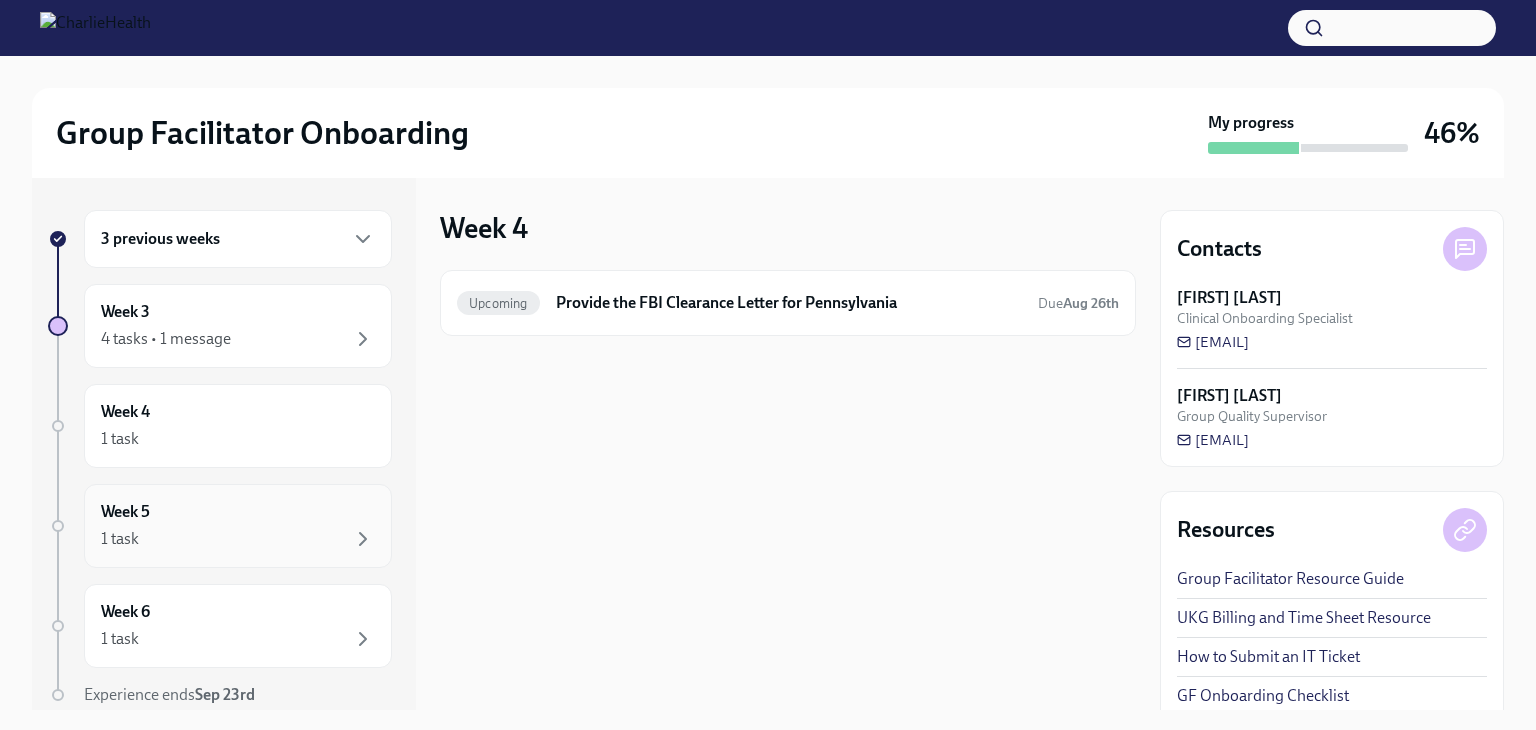 click on "1 task" at bounding box center (238, 539) 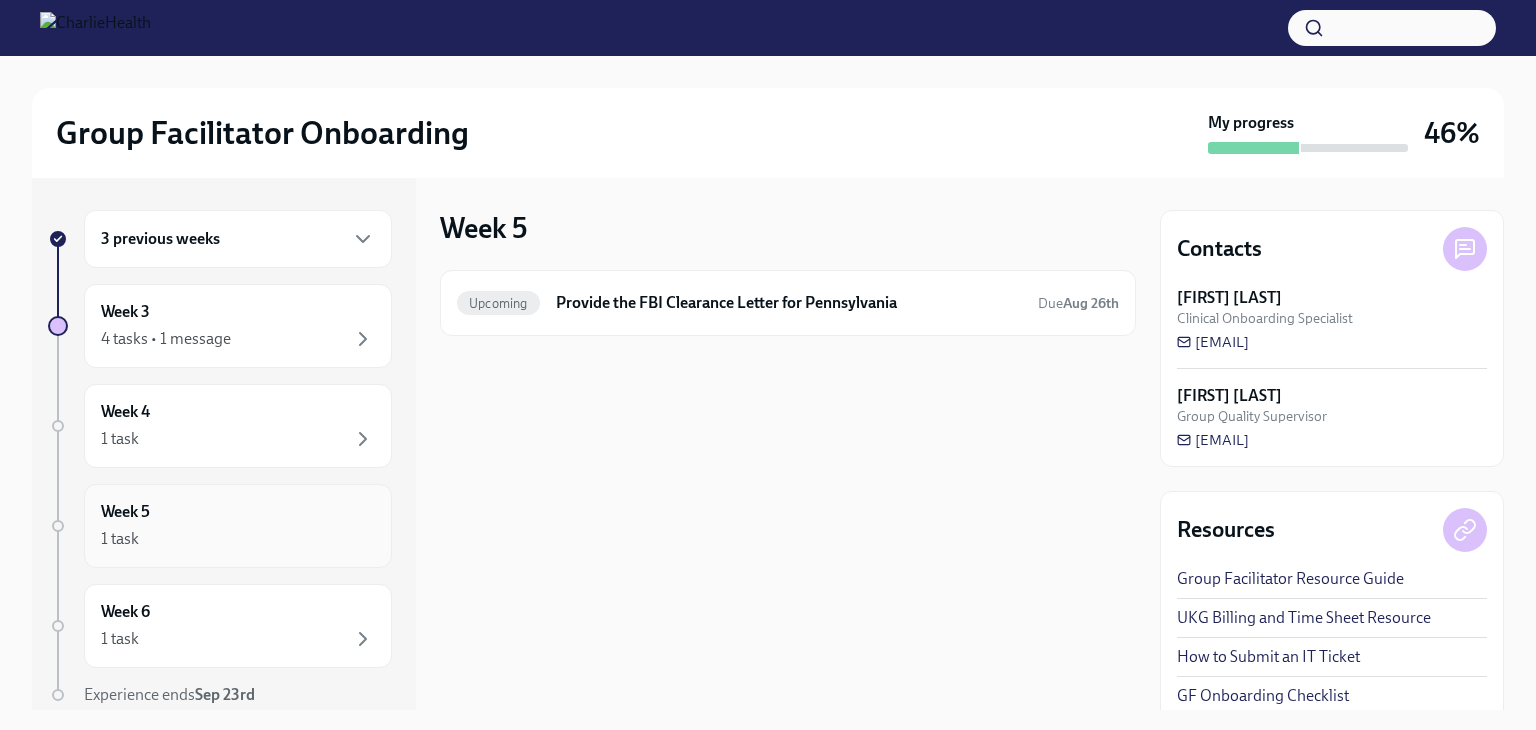 click on "1 task" at bounding box center (238, 539) 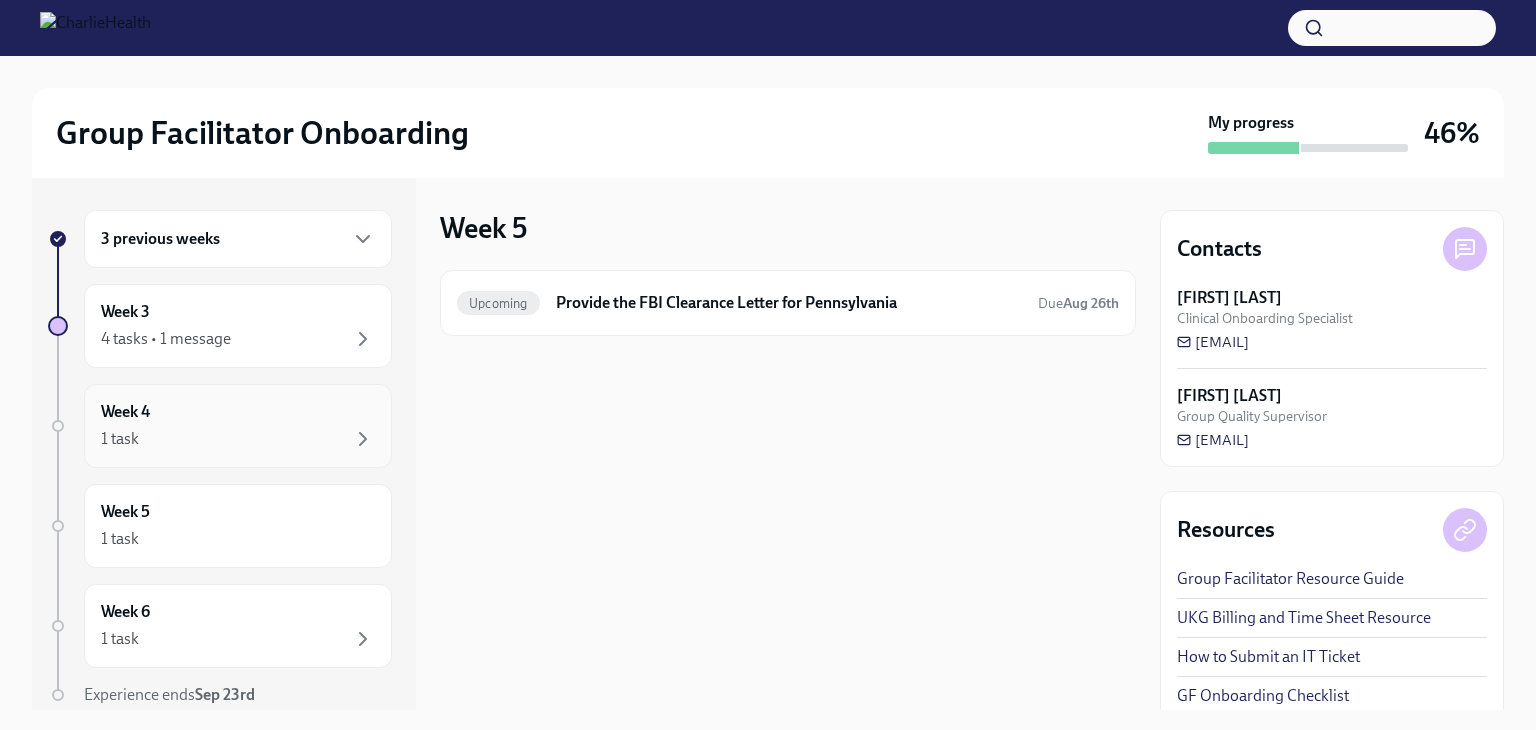 click on "1 task" at bounding box center (238, 439) 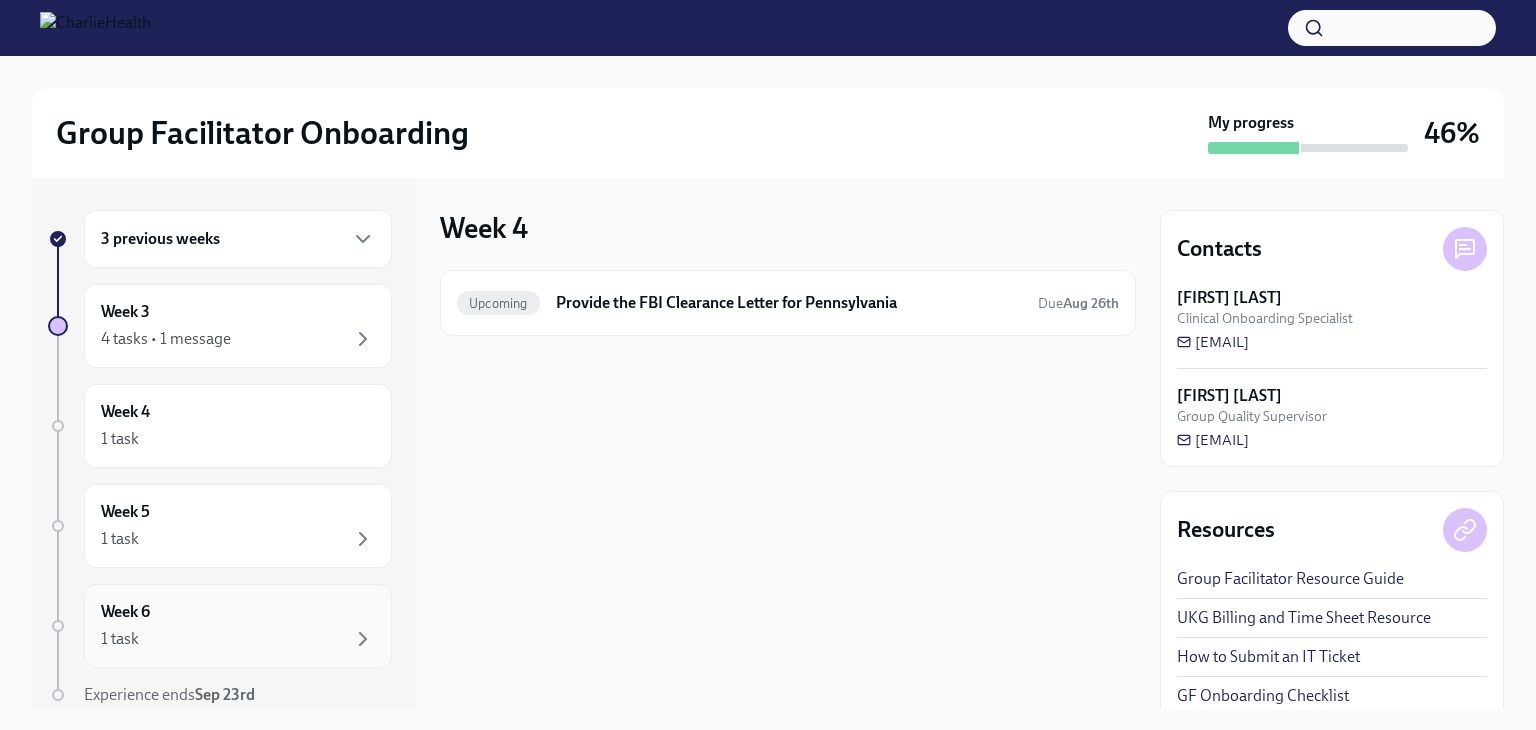 click on "1 task" at bounding box center (238, 639) 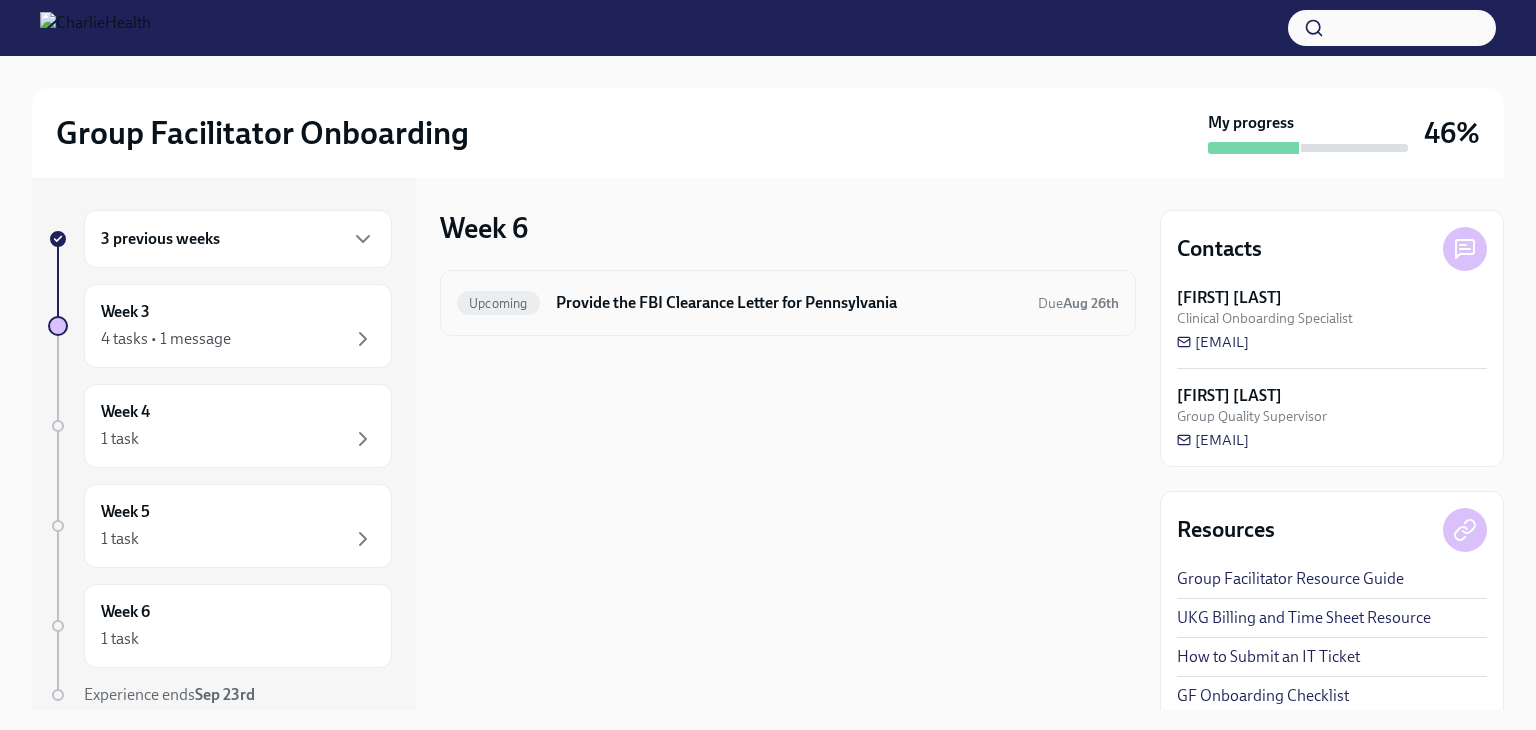 click on "Provide the FBI Clearance Letter for Pennsylvania" at bounding box center [789, 303] 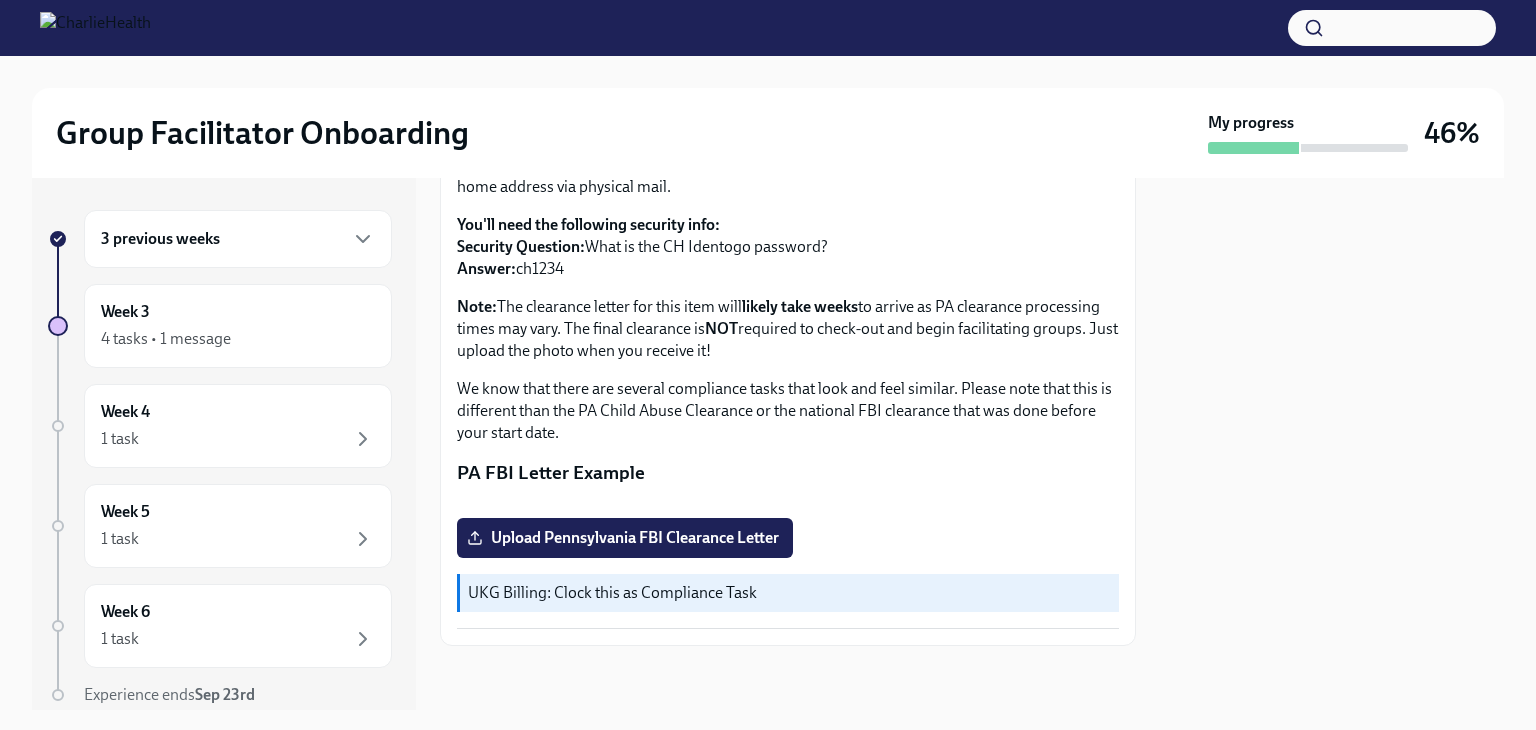 scroll, scrollTop: 0, scrollLeft: 0, axis: both 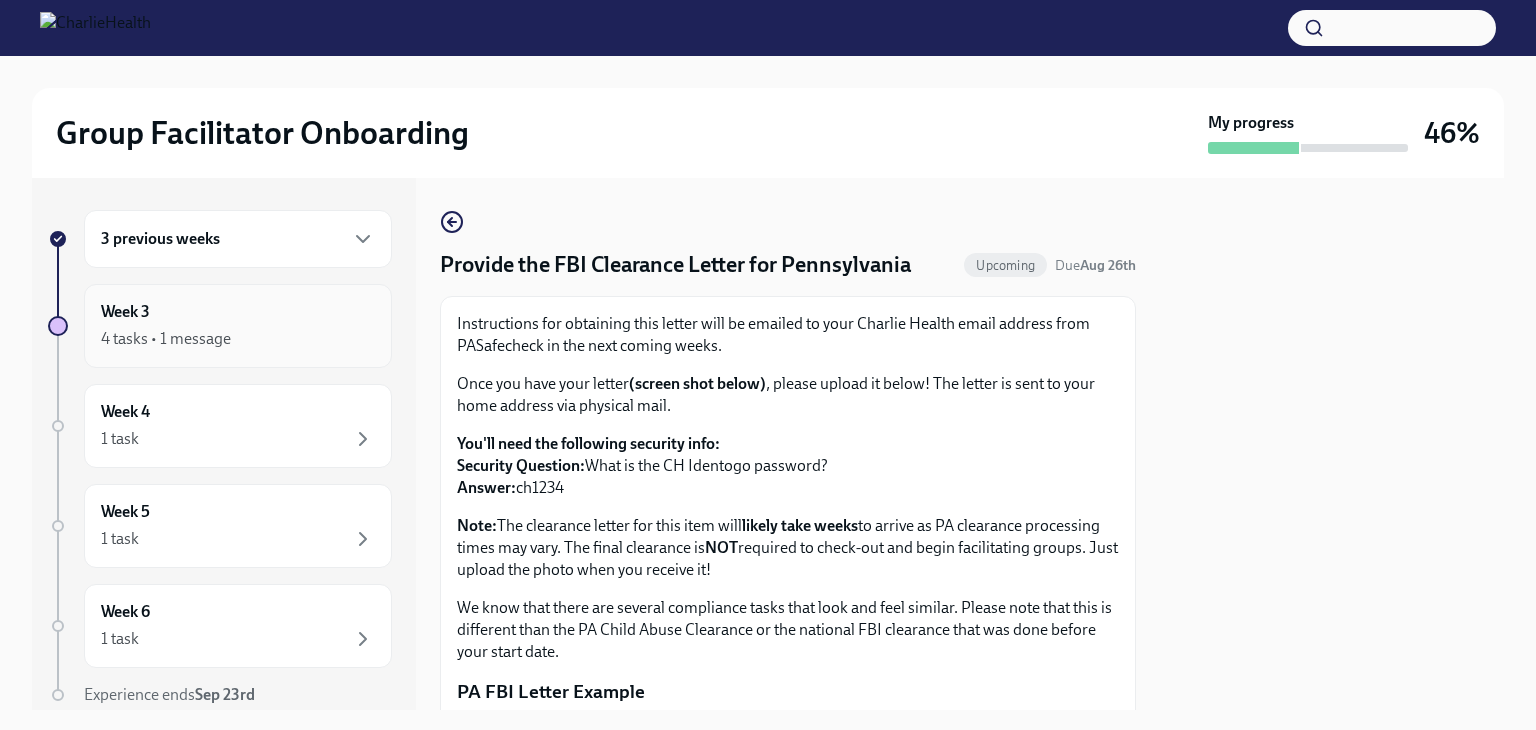 click on "Week 3 4 tasks • 1 message" at bounding box center [238, 326] 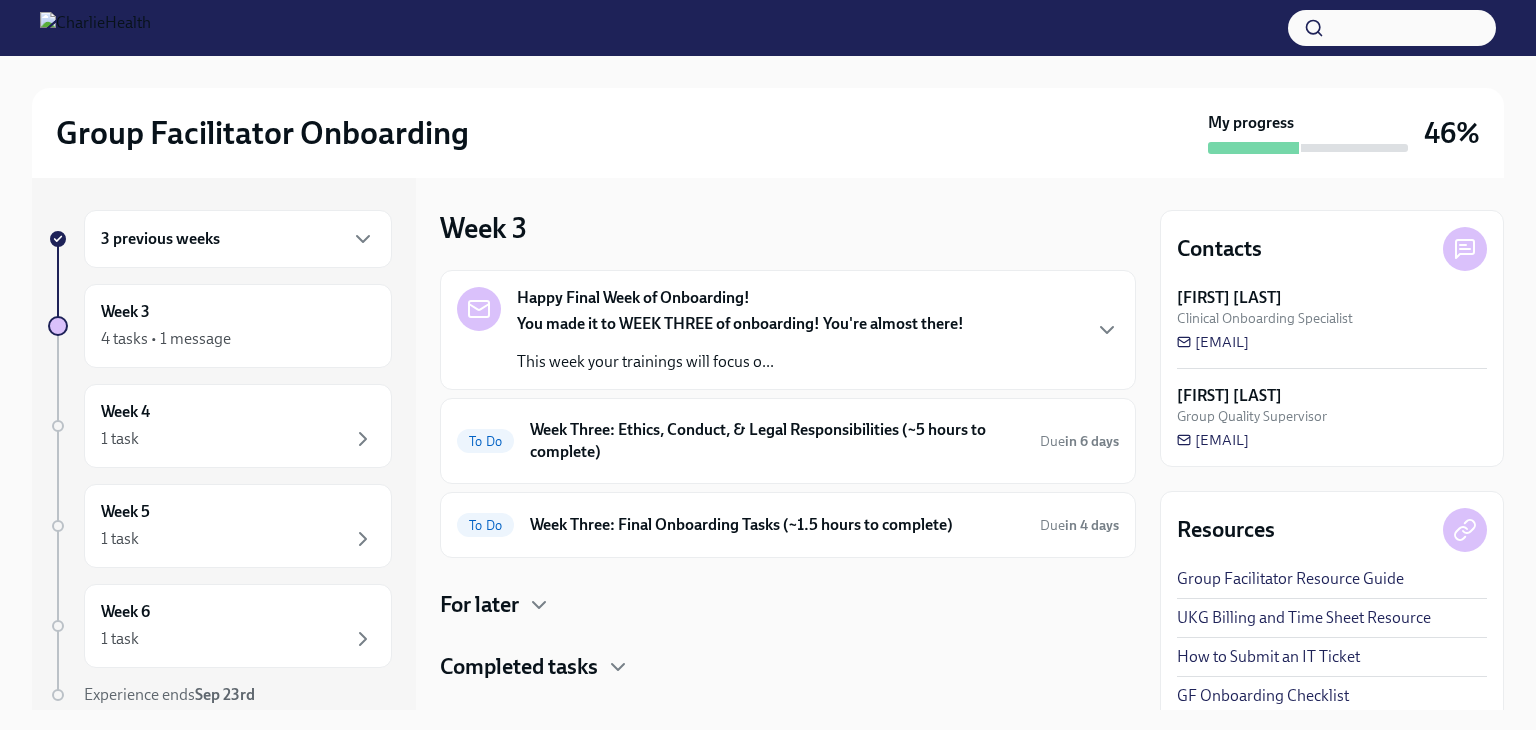 scroll, scrollTop: 35, scrollLeft: 0, axis: vertical 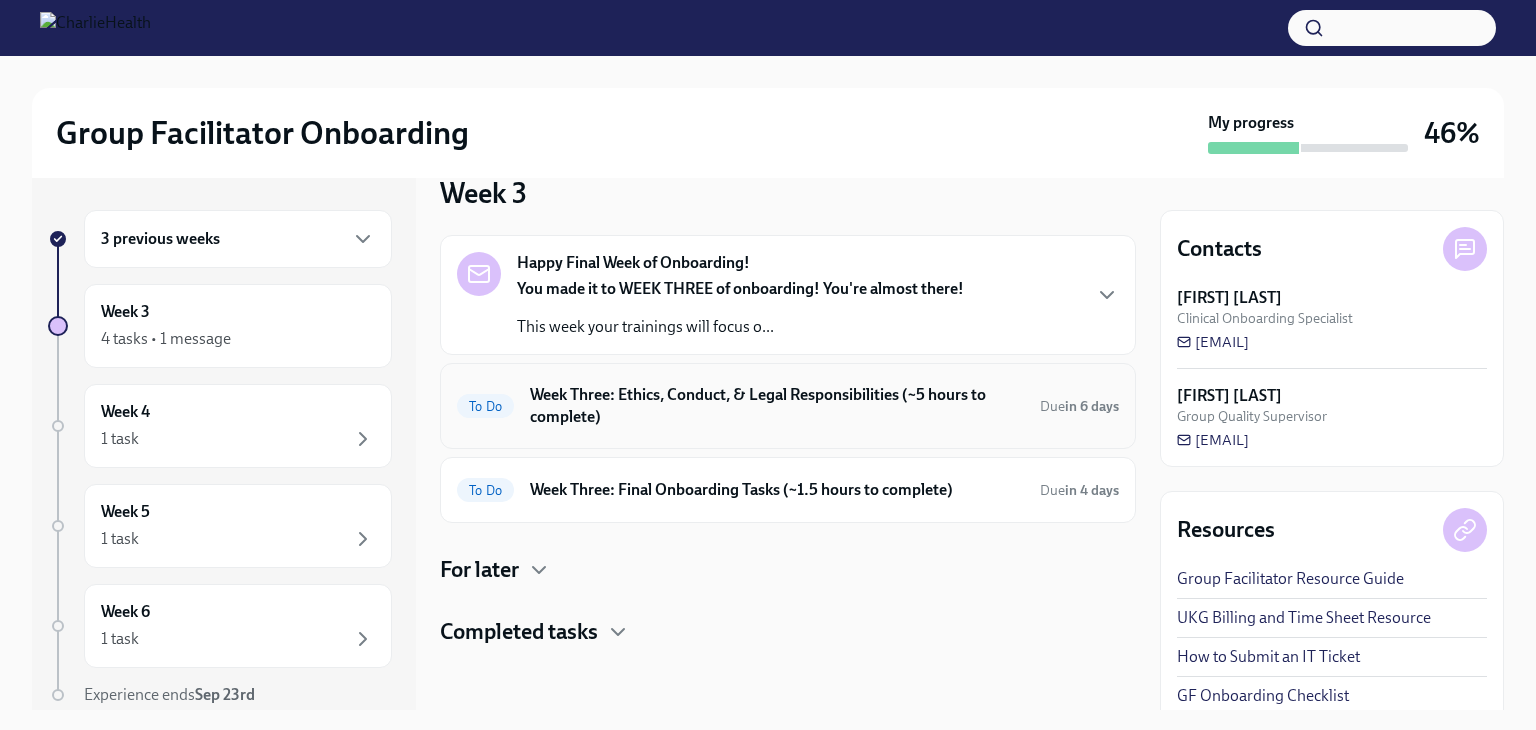 click on "Week Three: Ethics, Conduct, & Legal Responsibilities (~5 hours to complete)" at bounding box center [777, 406] 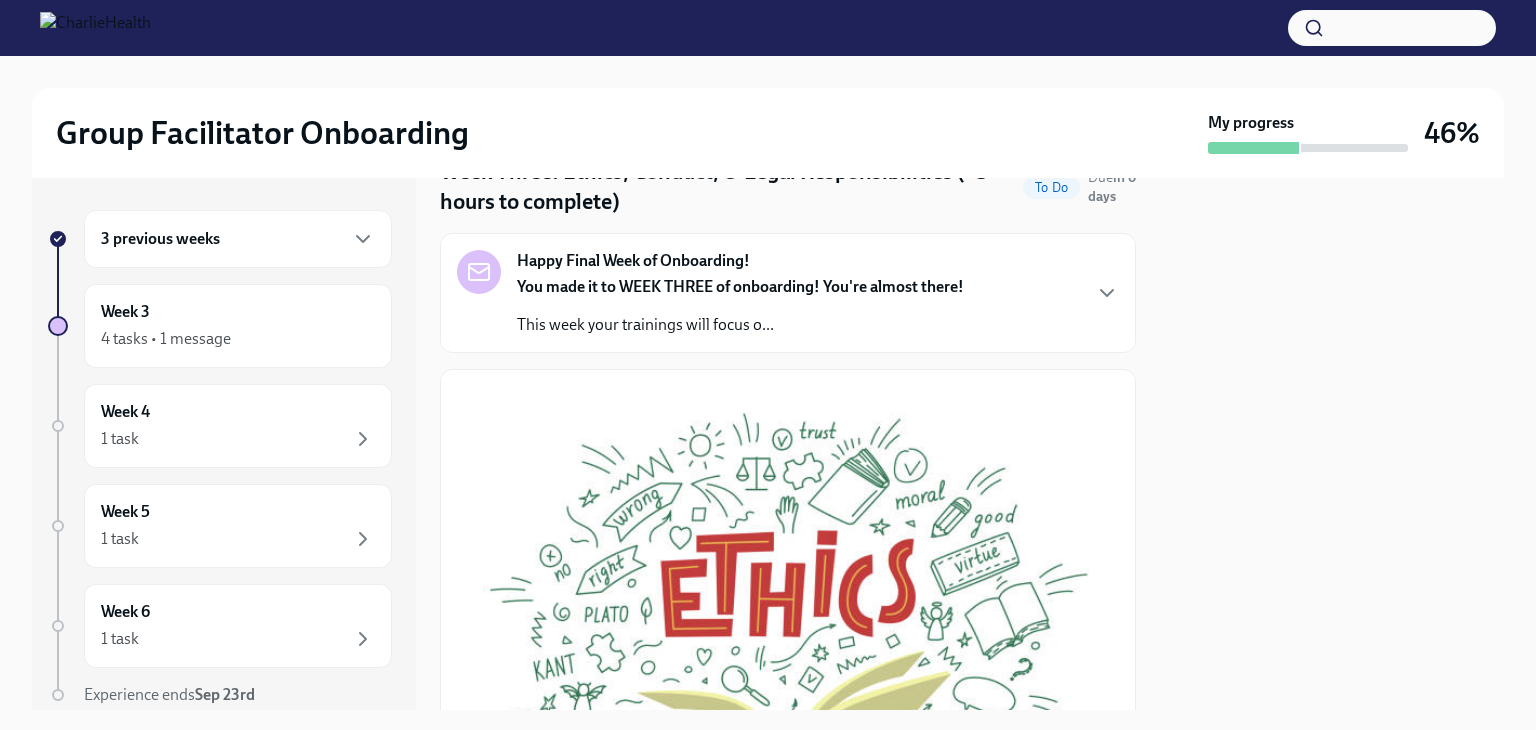 scroll, scrollTop: 35, scrollLeft: 0, axis: vertical 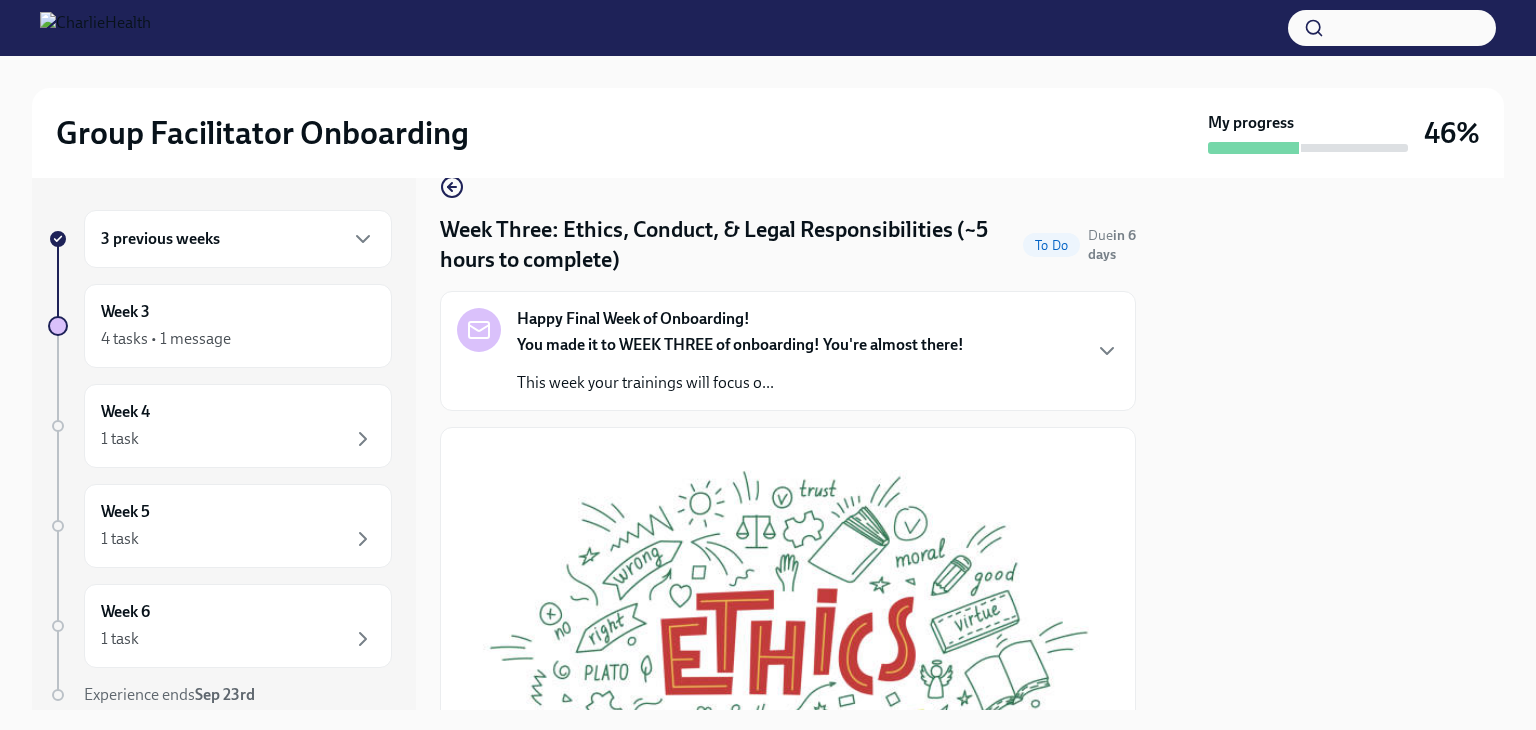 click on "Happy Final Week of Onboarding! You made it to WEEK THREE of onboarding! You're almost there!
This week your trainings will focus o..." at bounding box center [740, 351] 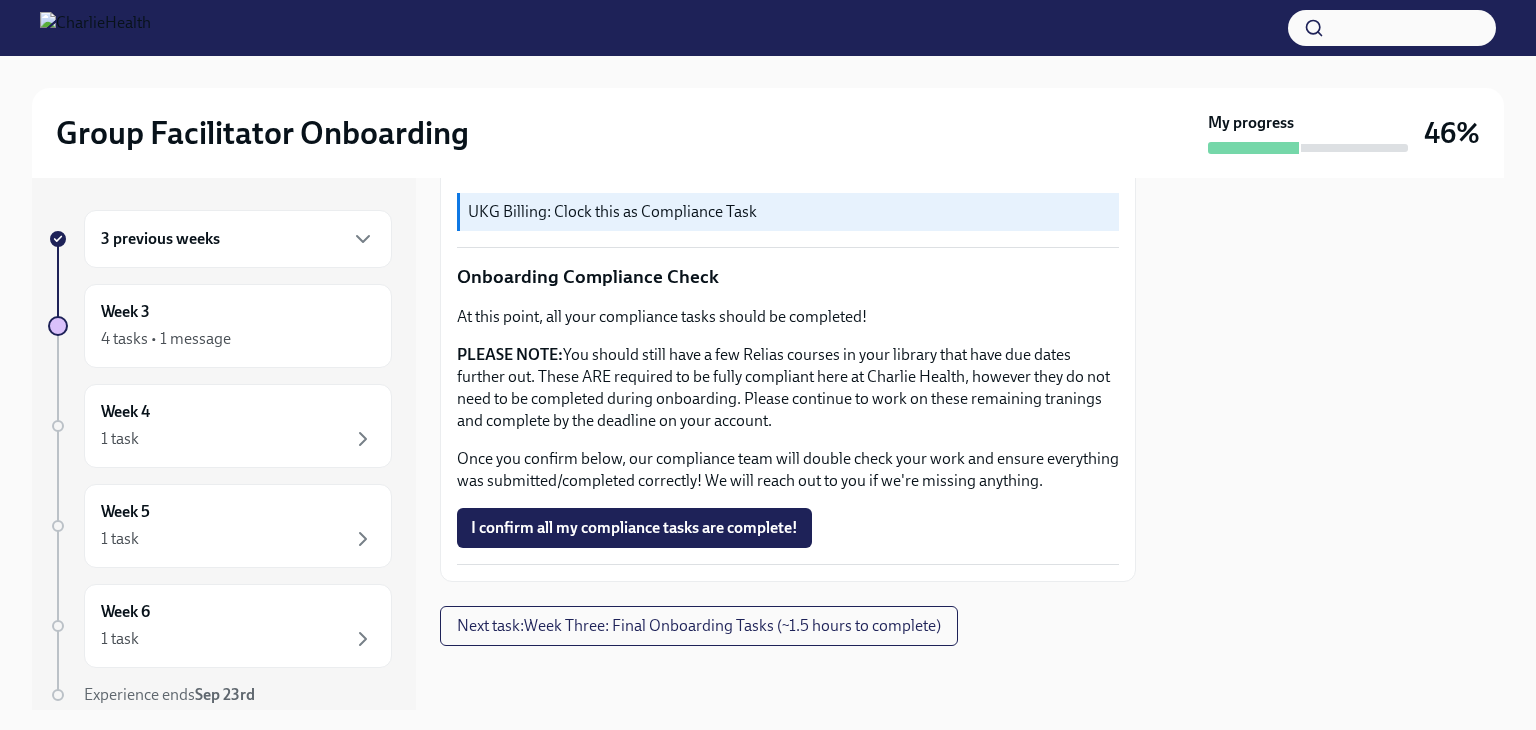 scroll, scrollTop: 1961, scrollLeft: 0, axis: vertical 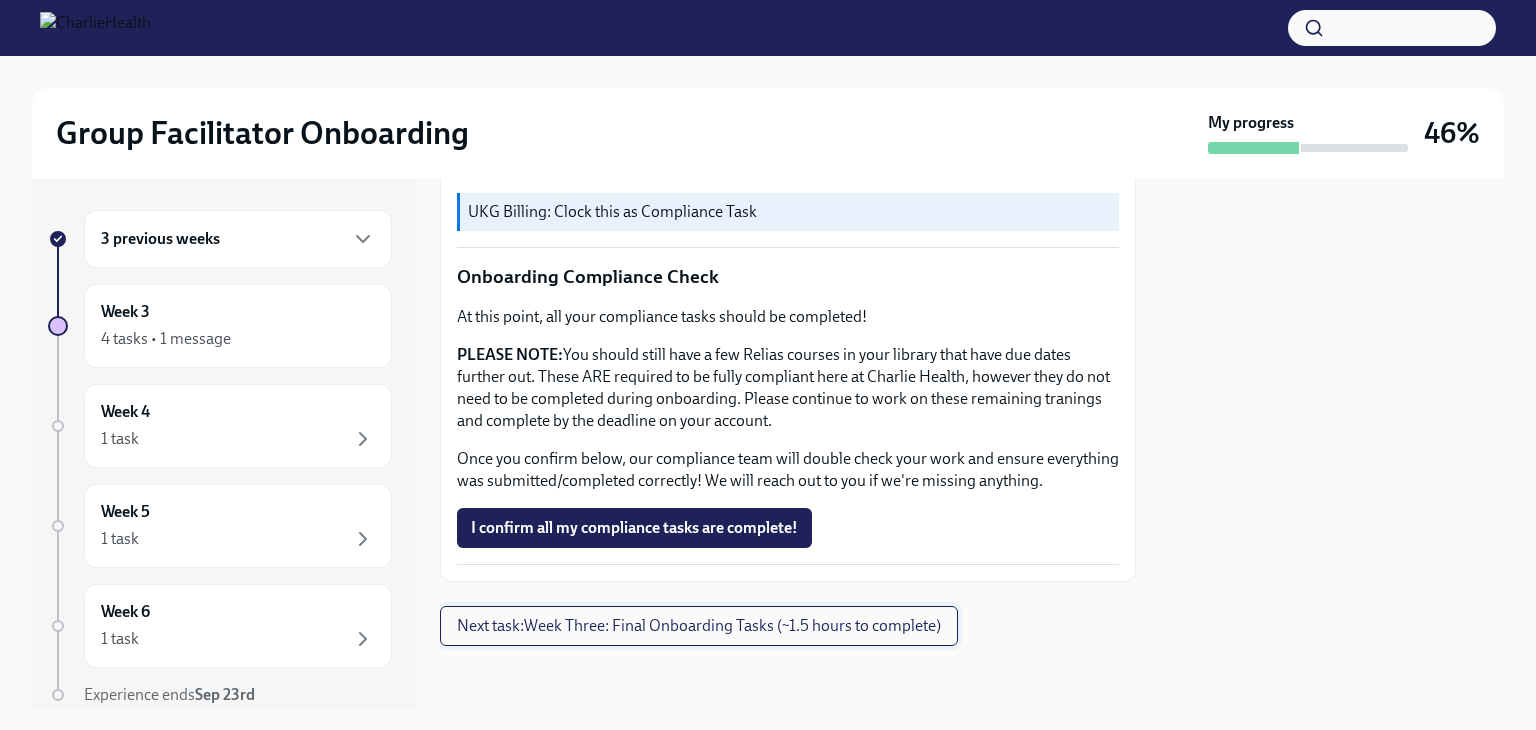 click on "Next task :  Week Three: Final Onboarding Tasks (~1.5 hours to complete)" at bounding box center (699, 626) 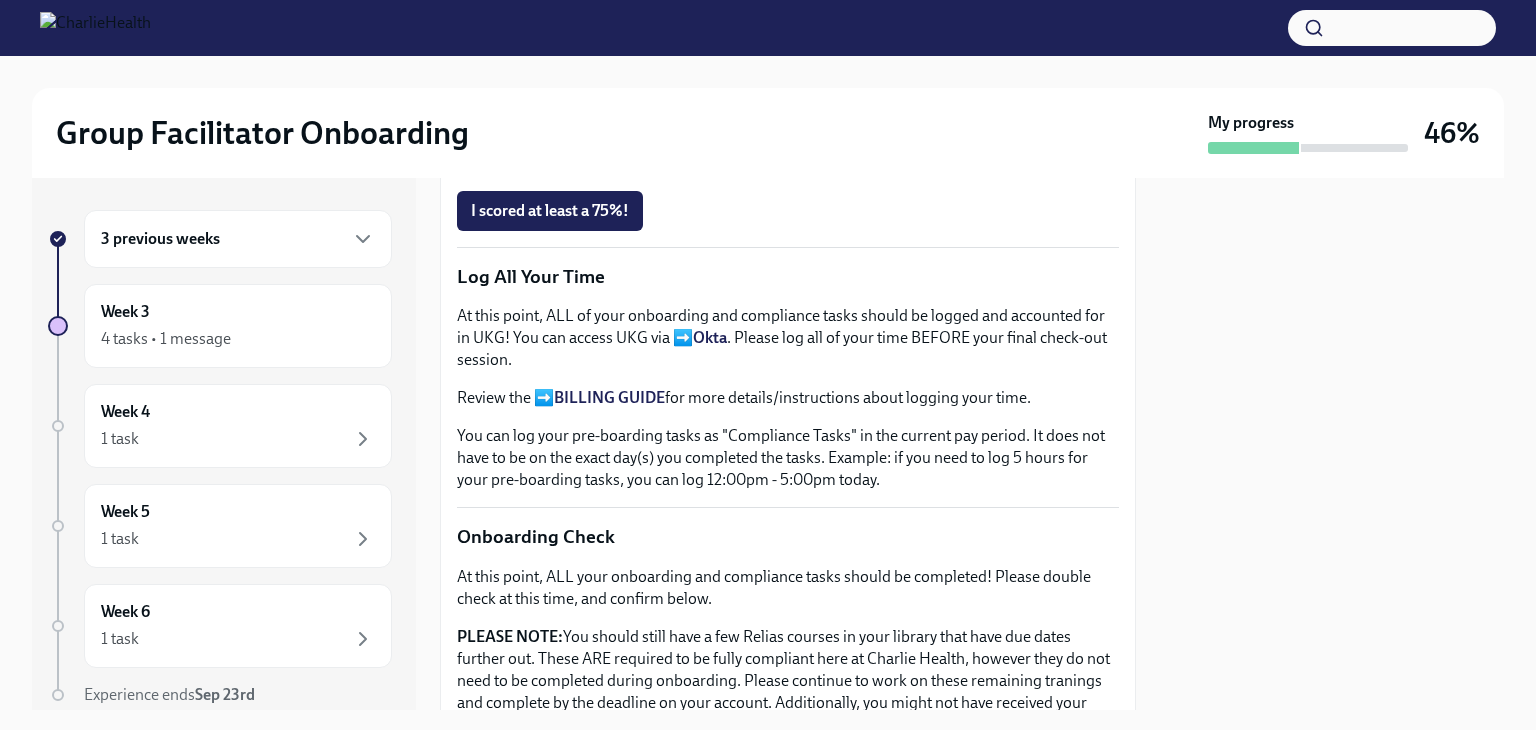 scroll, scrollTop: 1717, scrollLeft: 0, axis: vertical 